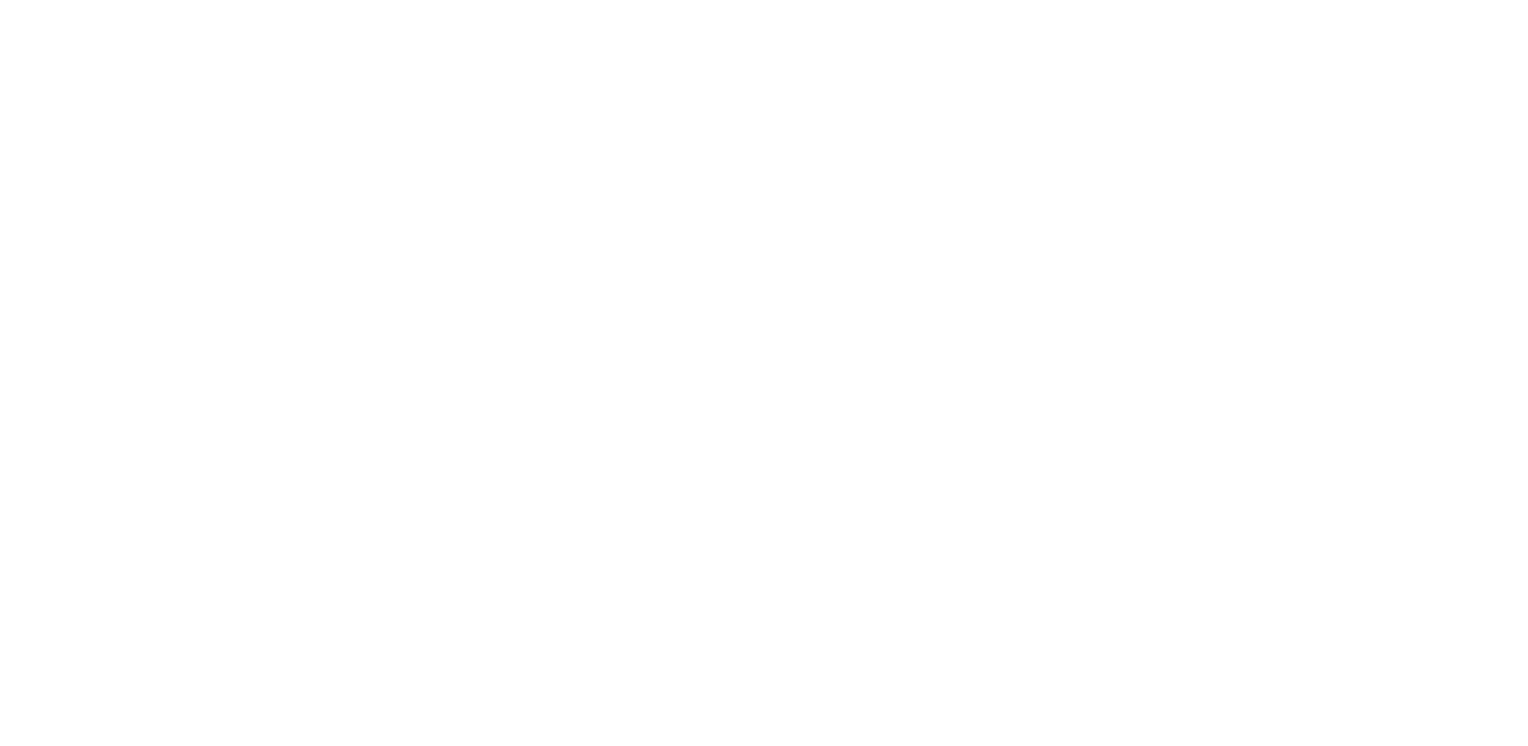 scroll, scrollTop: 0, scrollLeft: 0, axis: both 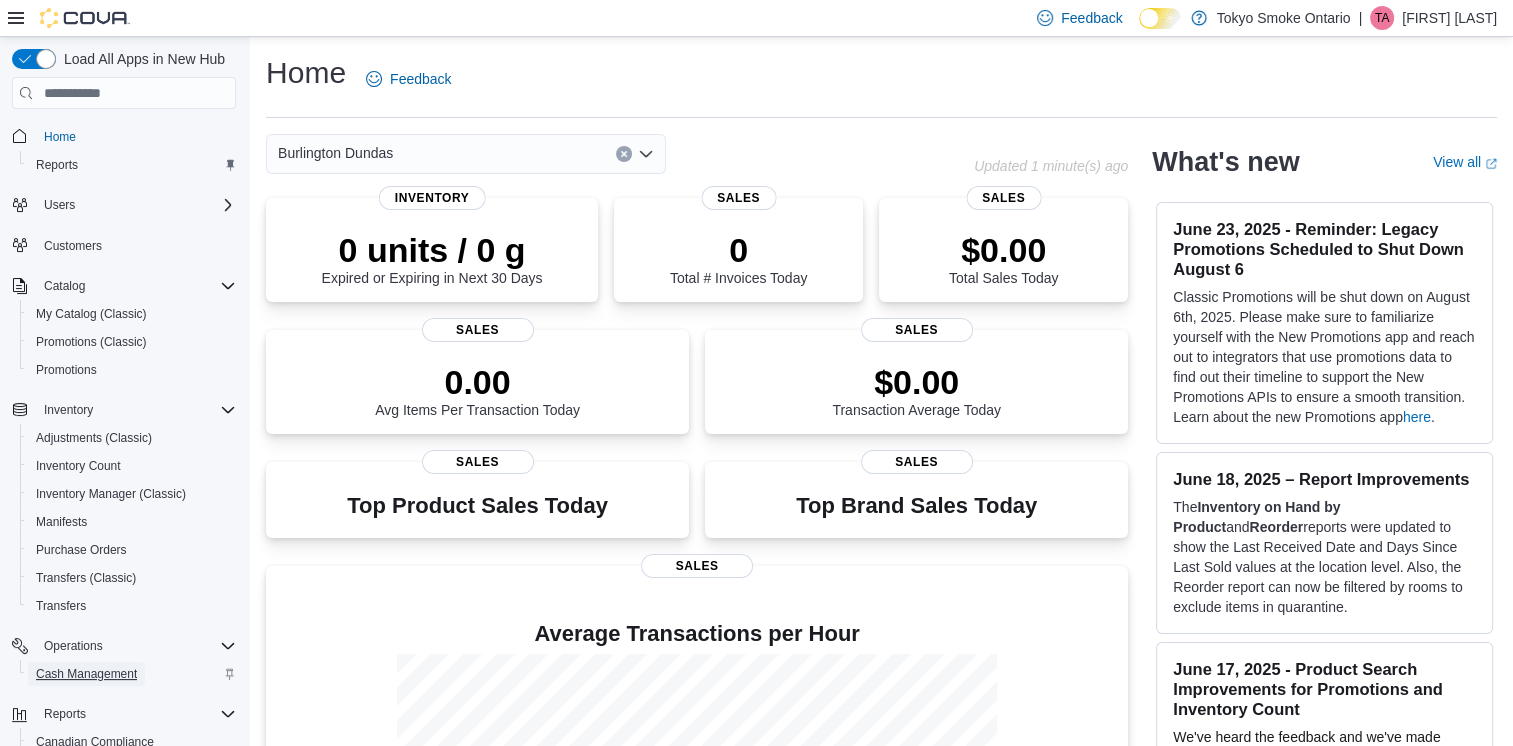 click on "Cash Management" at bounding box center (86, 674) 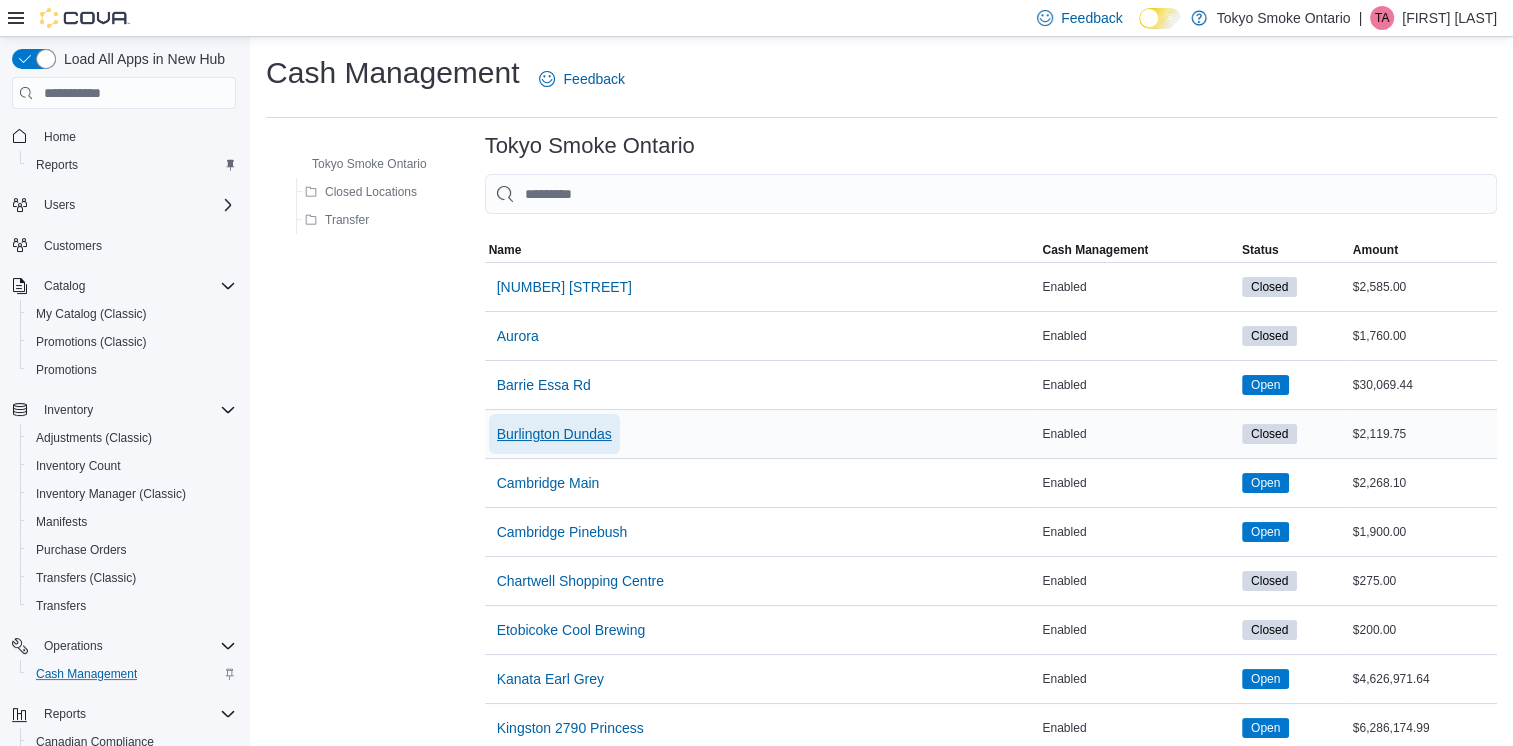 click on "Burlington Dundas" at bounding box center [554, 434] 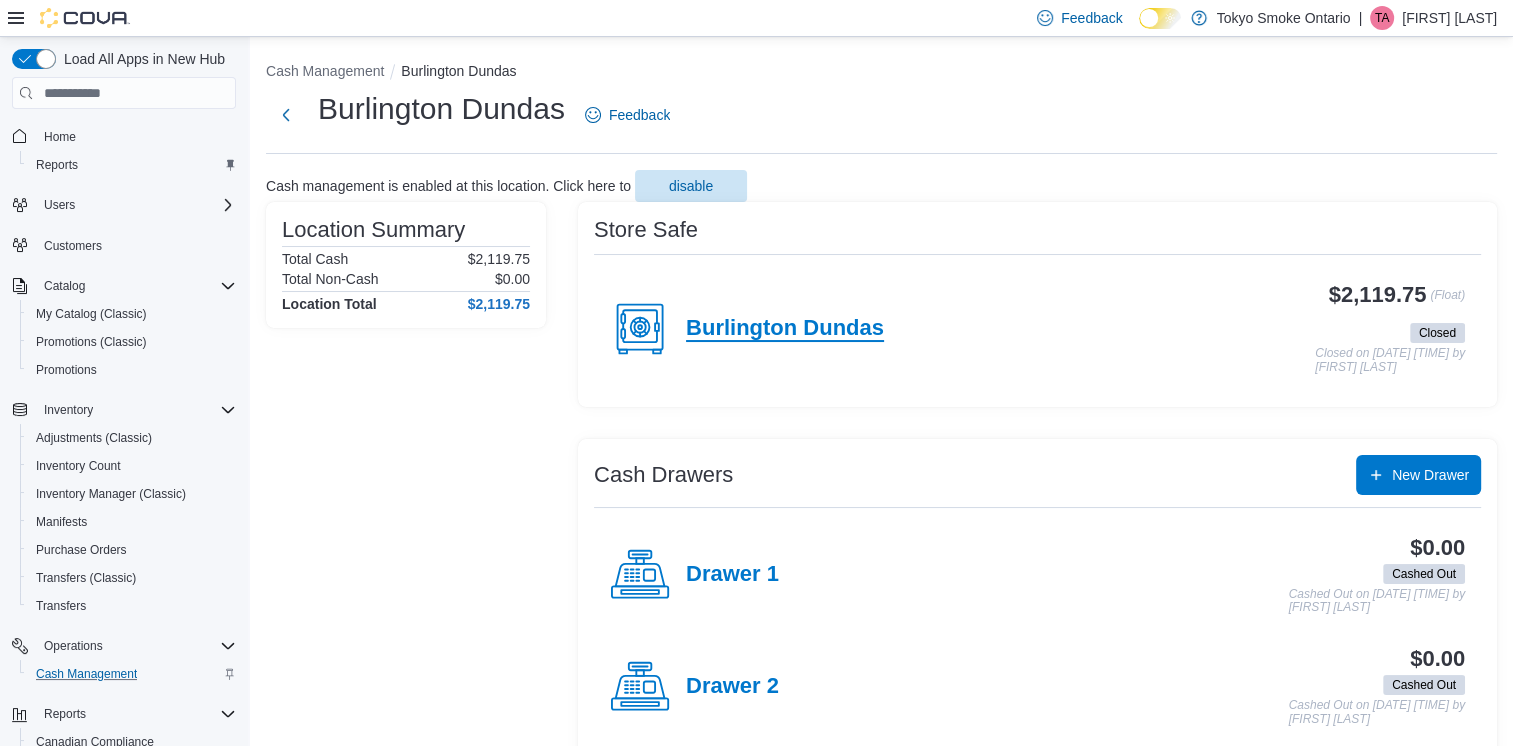 click on "Burlington Dundas" at bounding box center (785, 329) 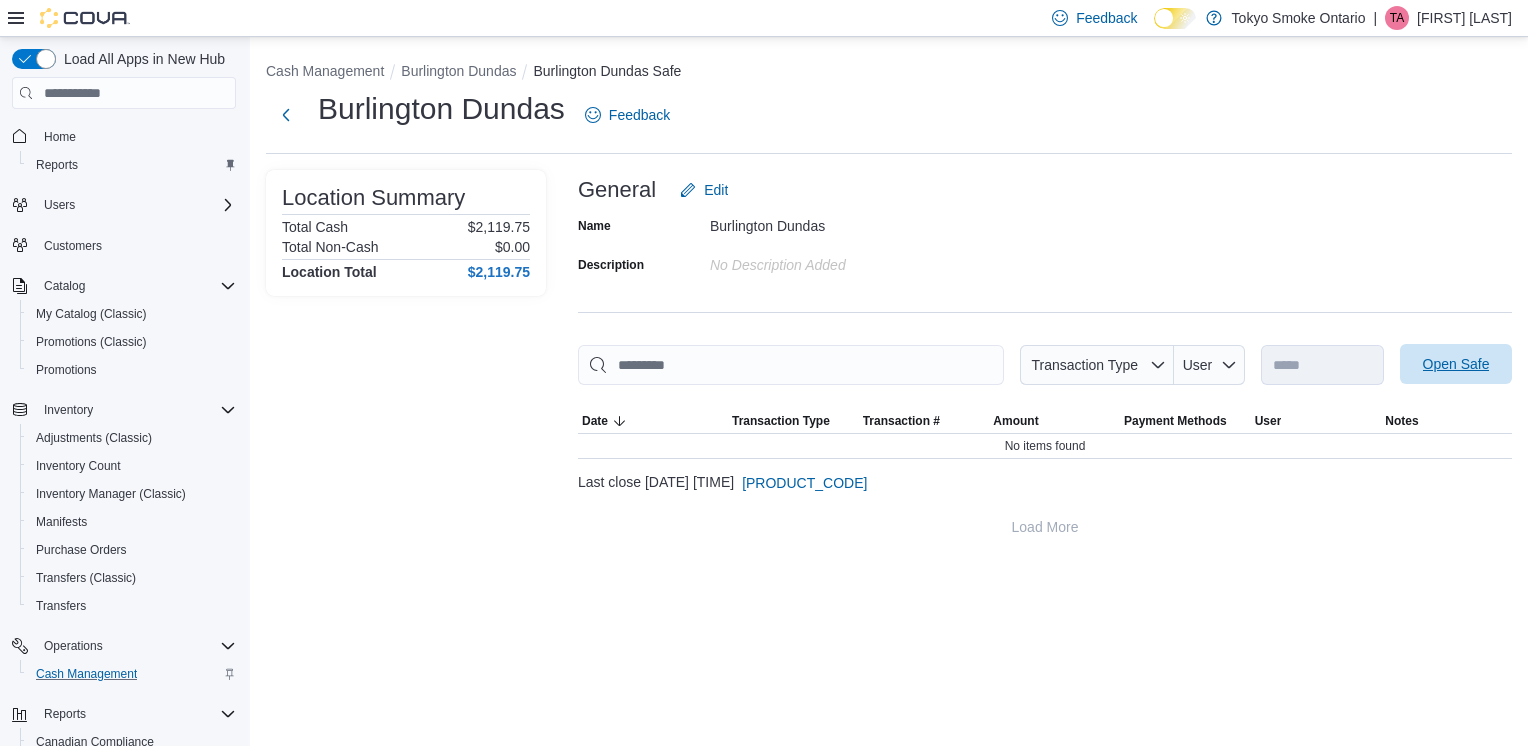 click on "Open Safe" at bounding box center [1456, 364] 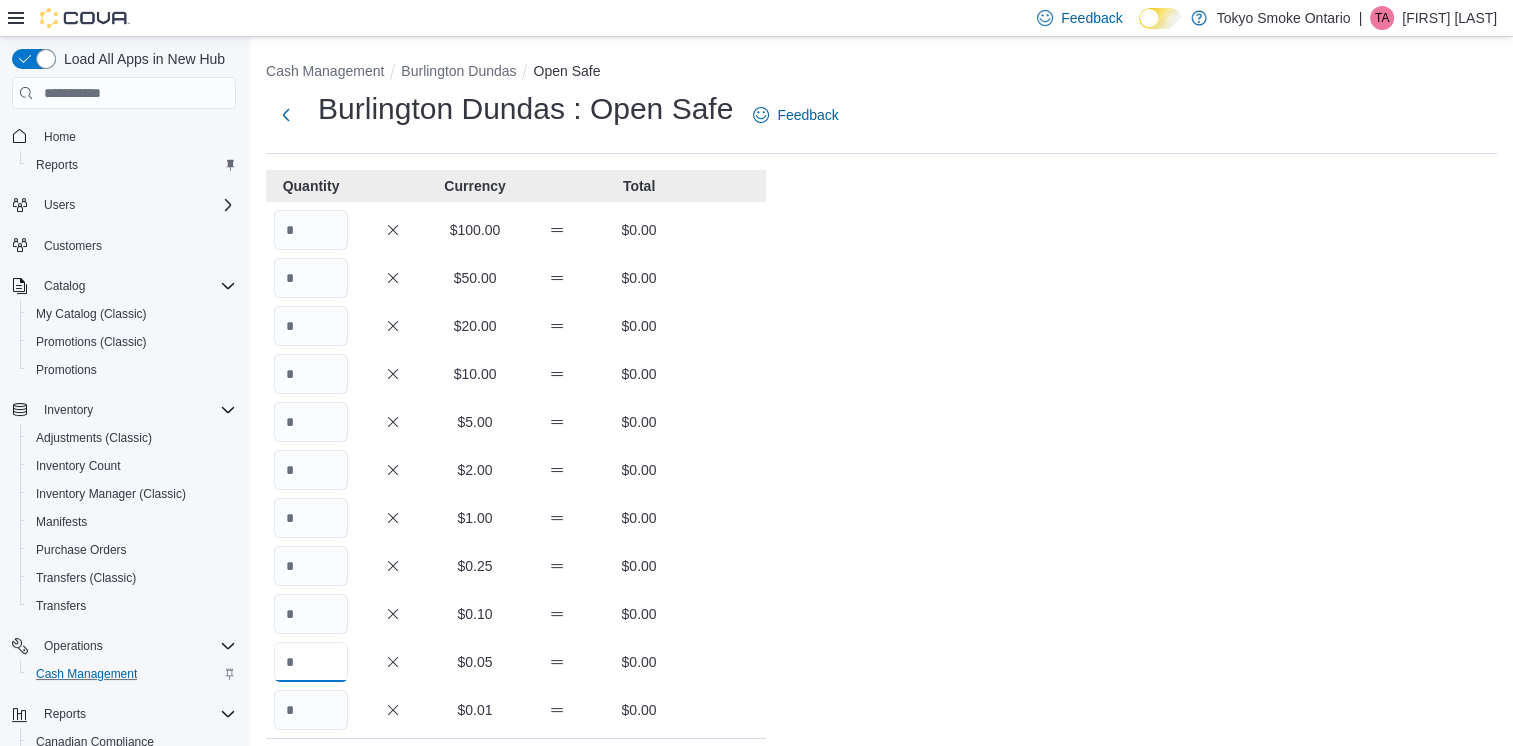 click at bounding box center (311, 662) 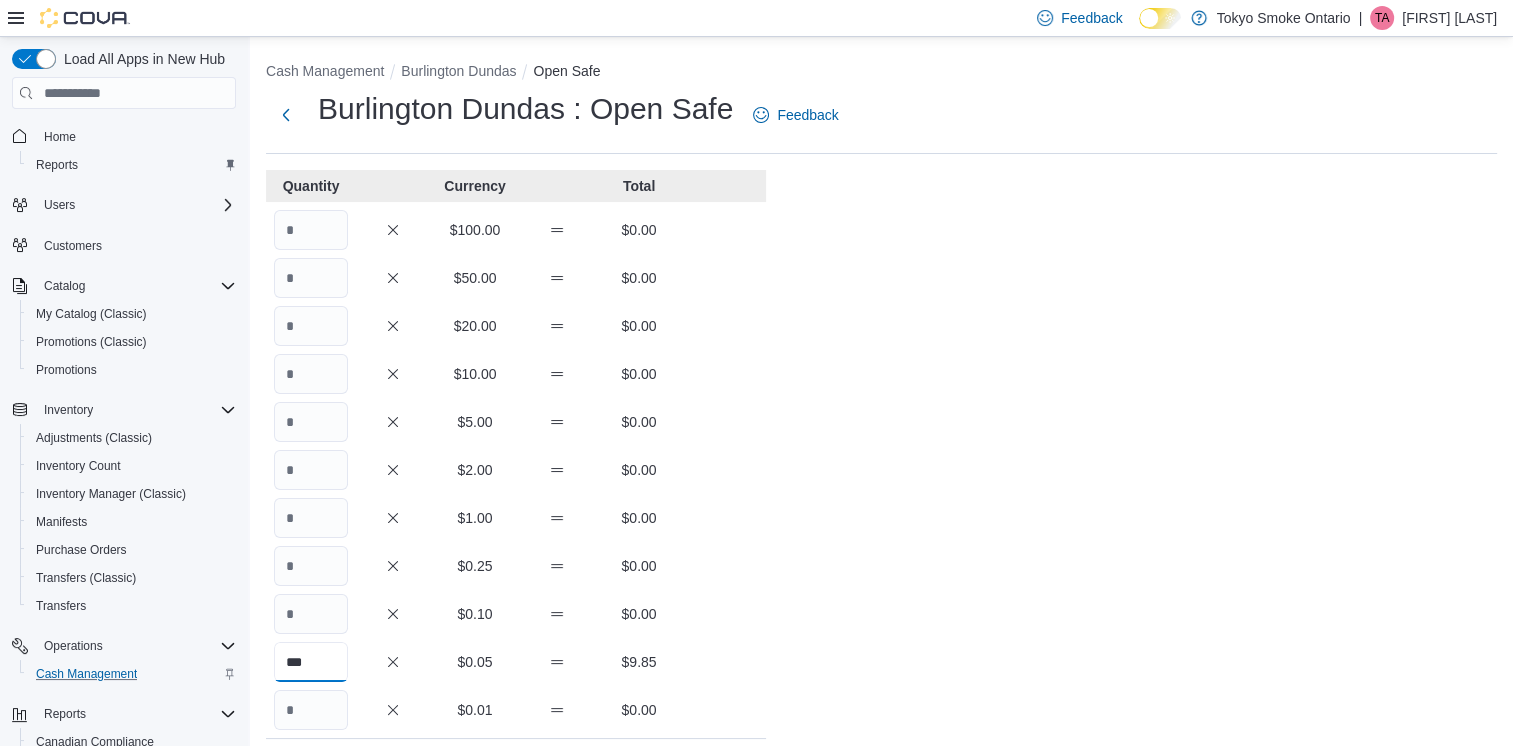 type on "***" 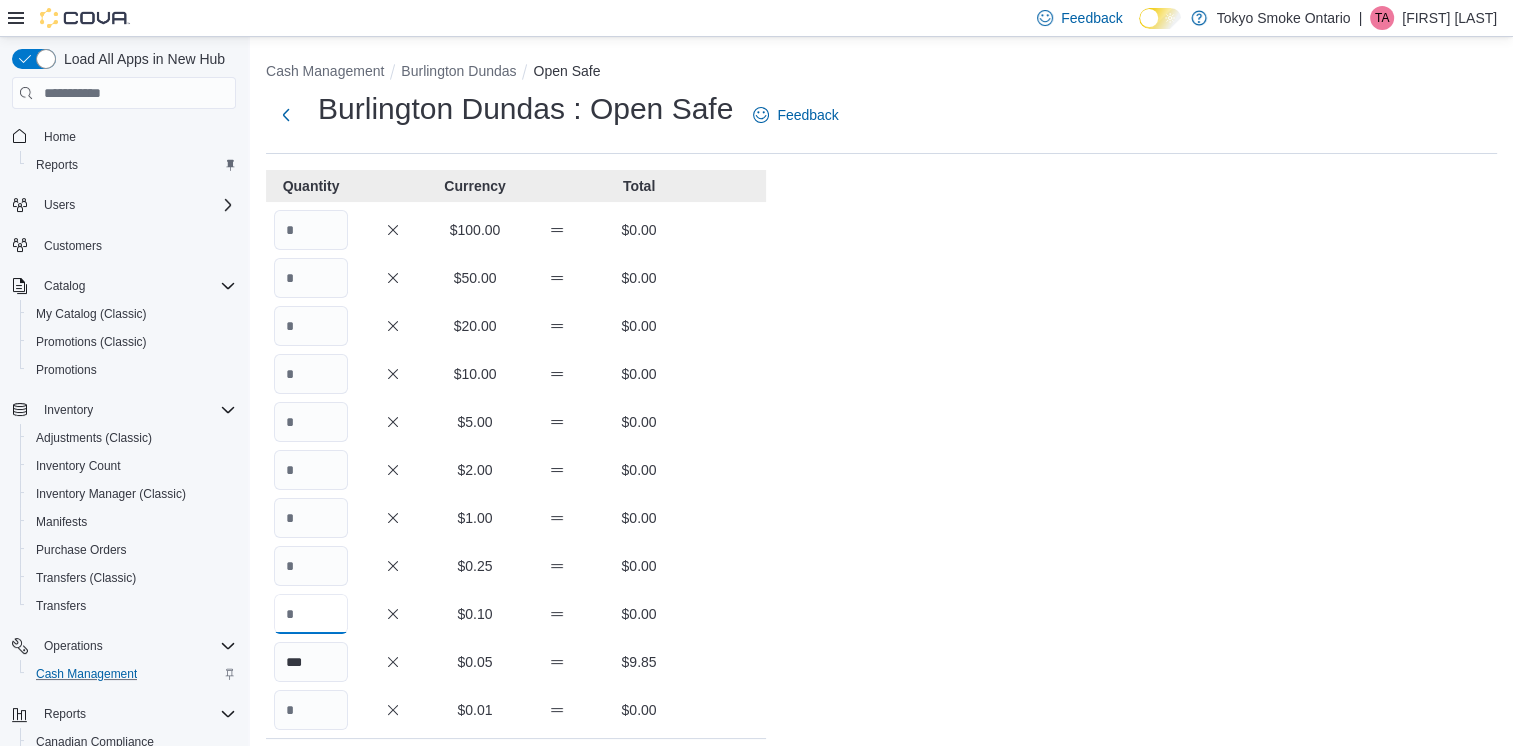 click at bounding box center (311, 614) 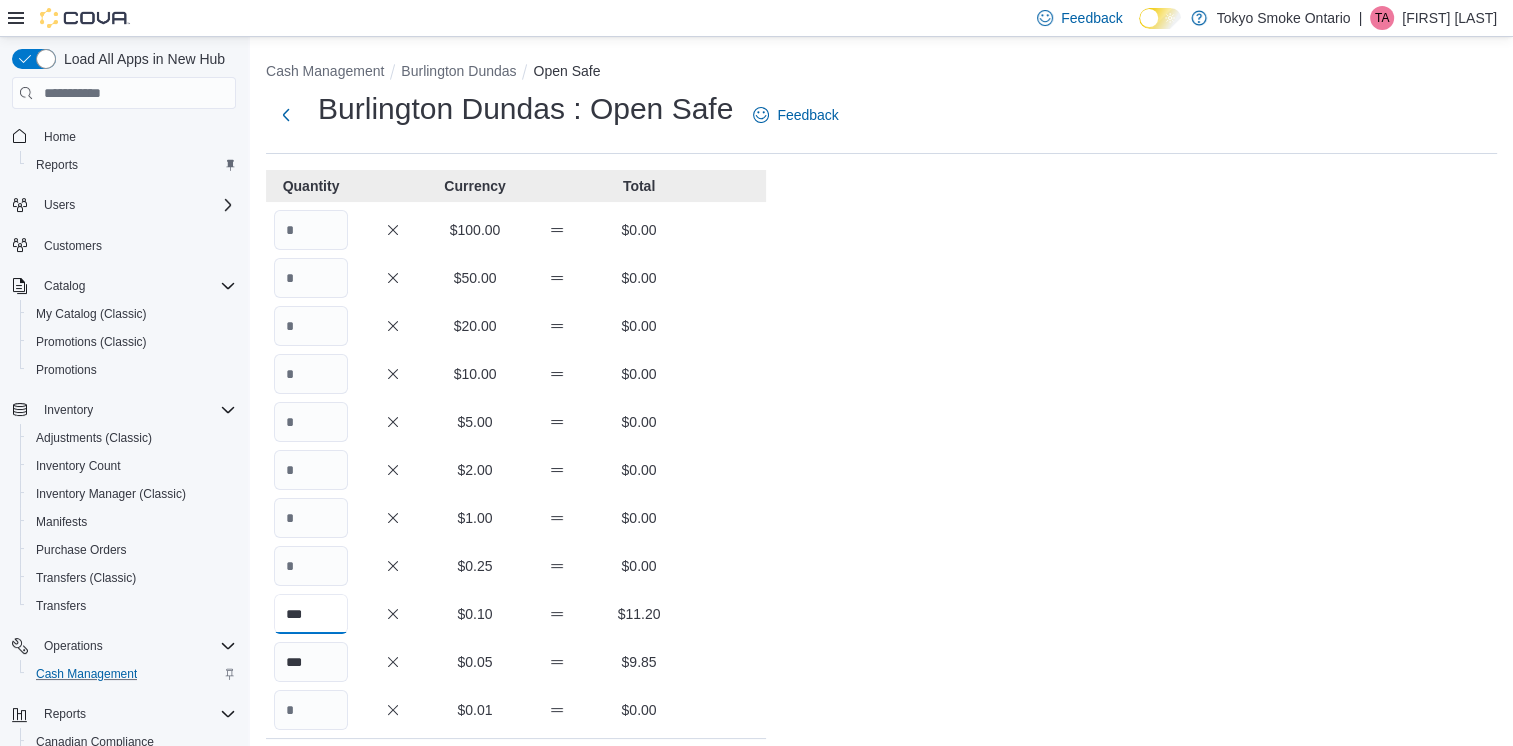 type on "***" 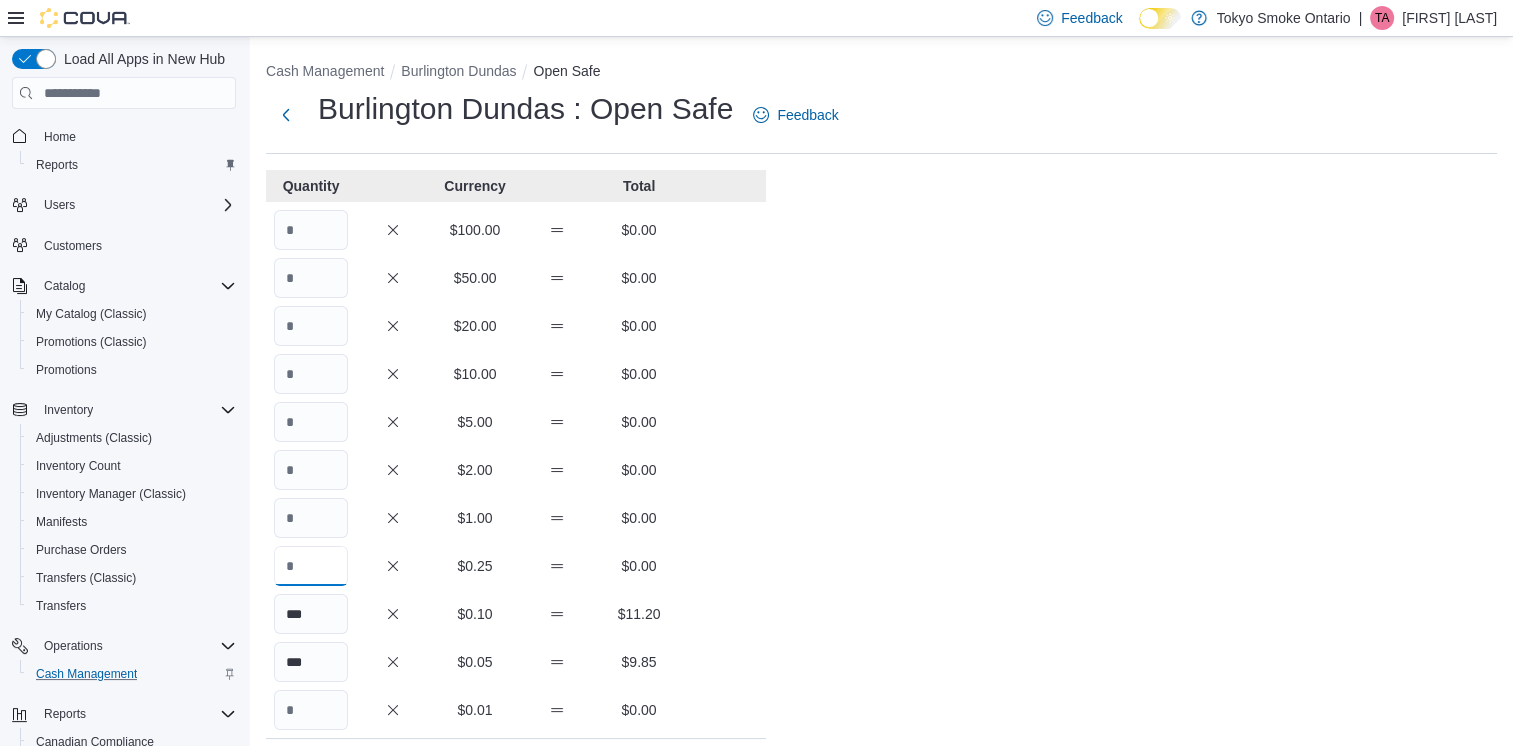click at bounding box center (311, 566) 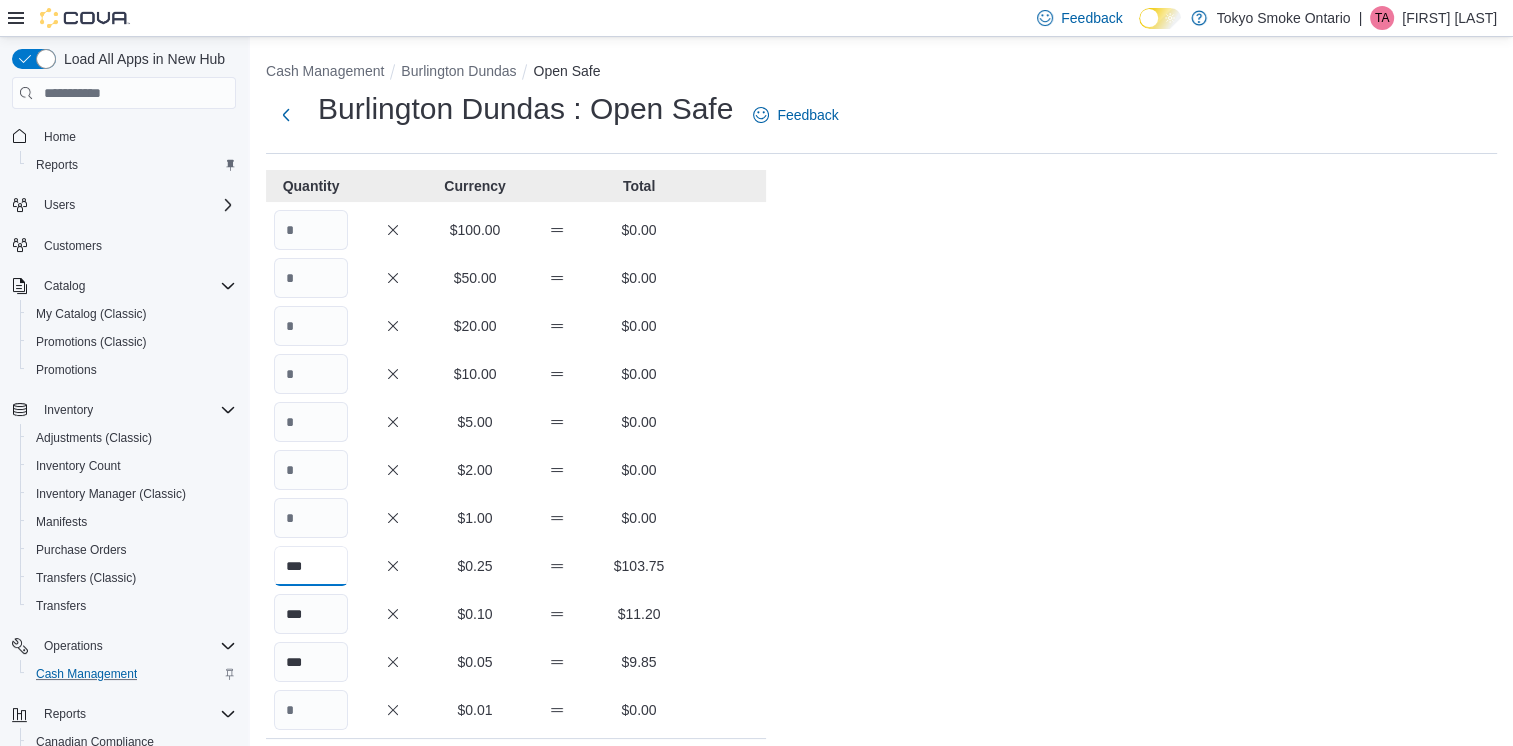 type on "***" 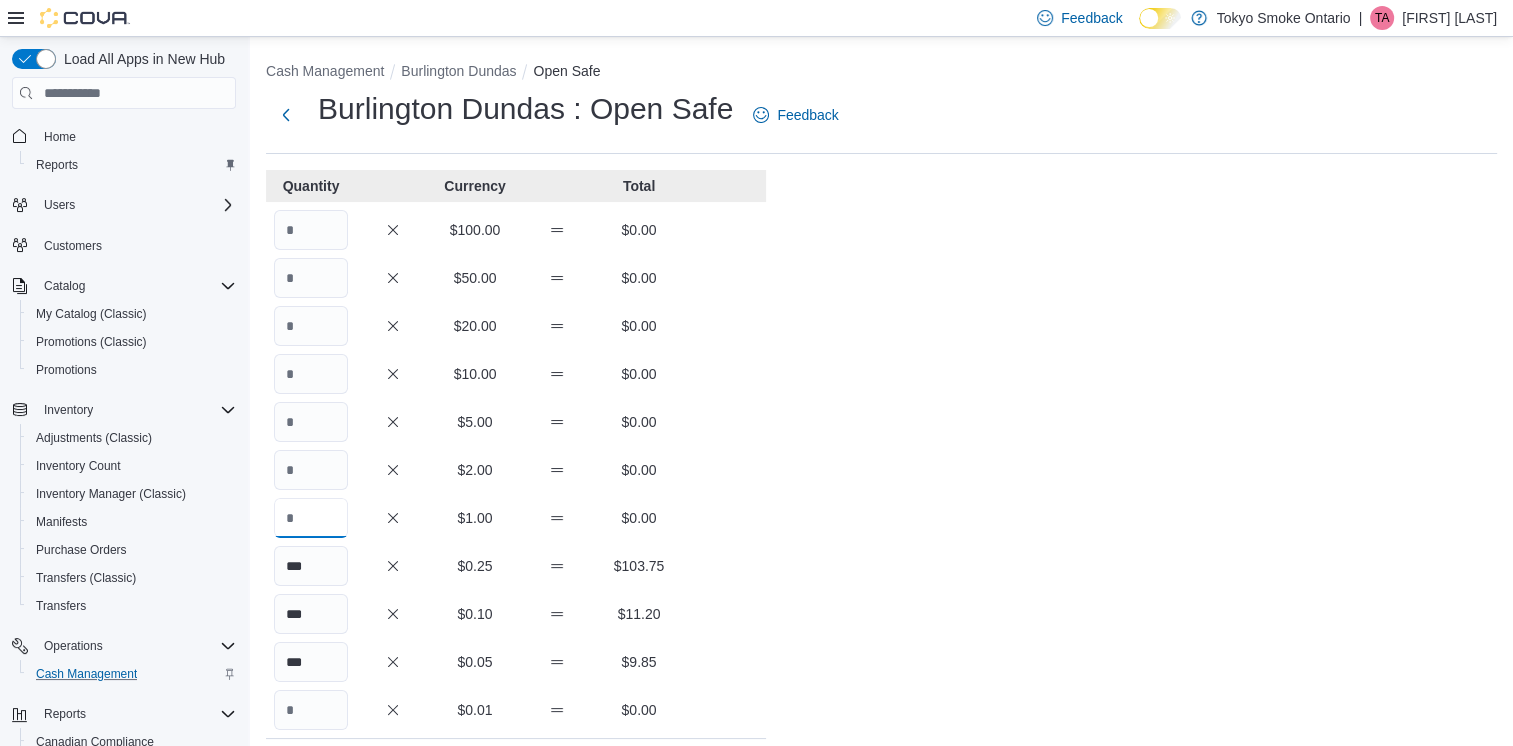 click at bounding box center [311, 518] 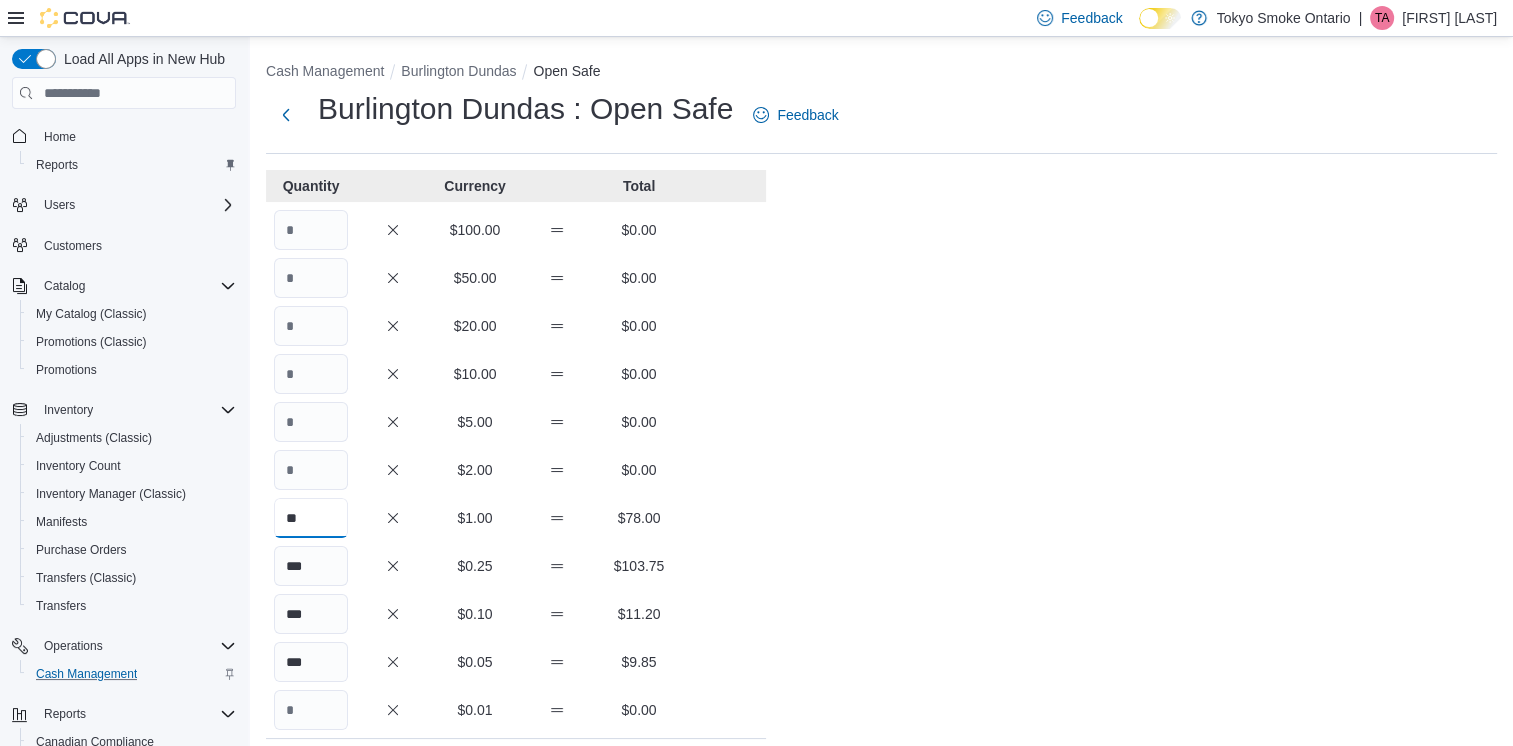 type on "**" 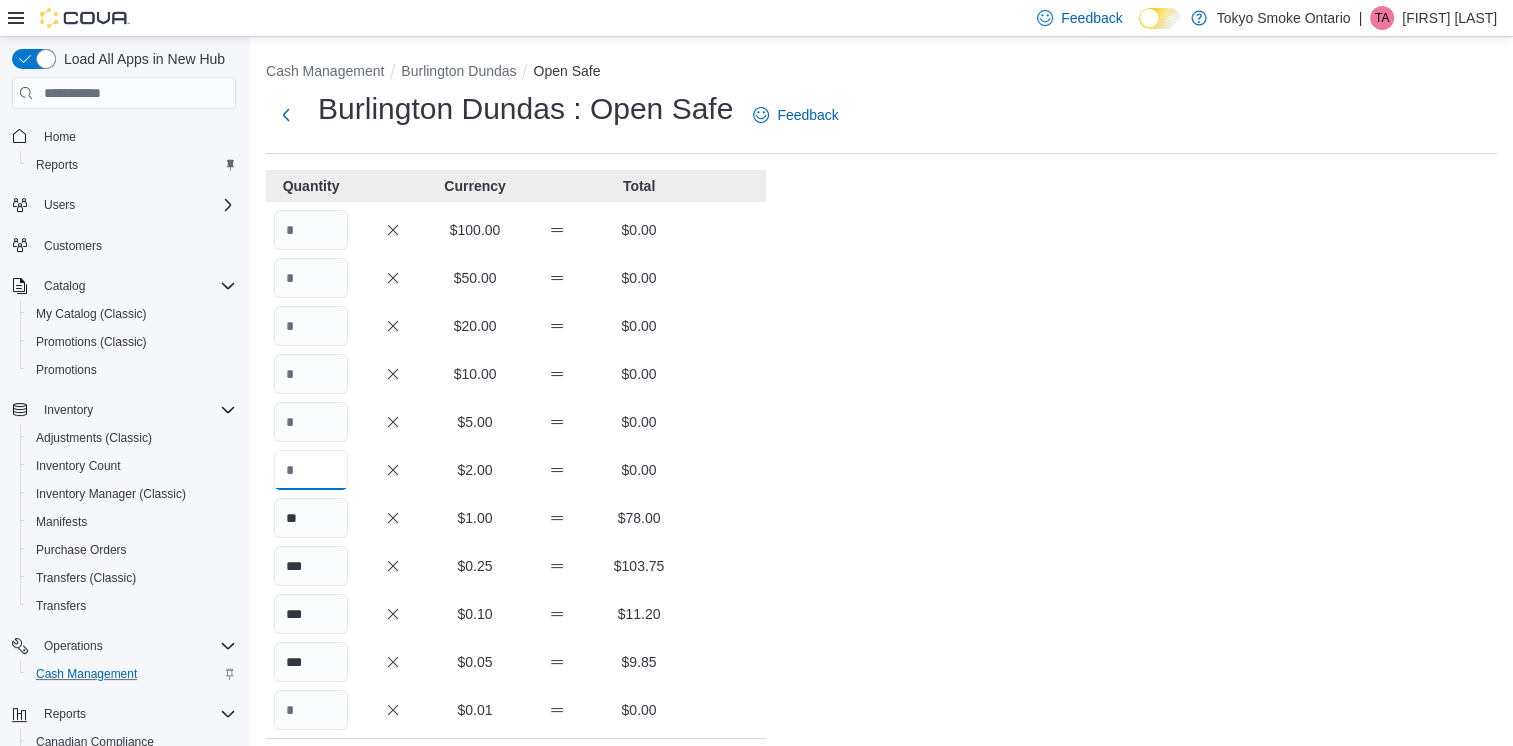 click at bounding box center (311, 470) 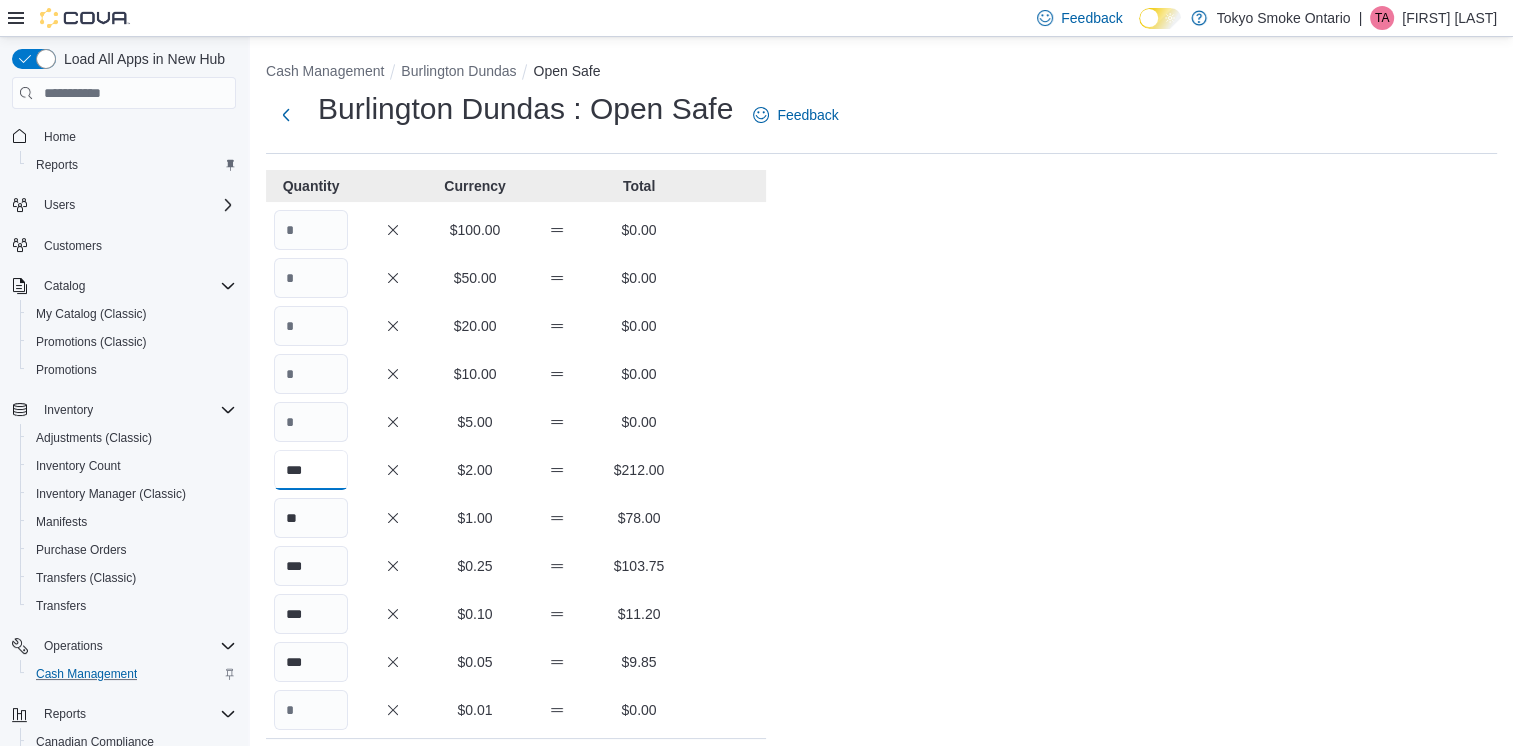 type on "***" 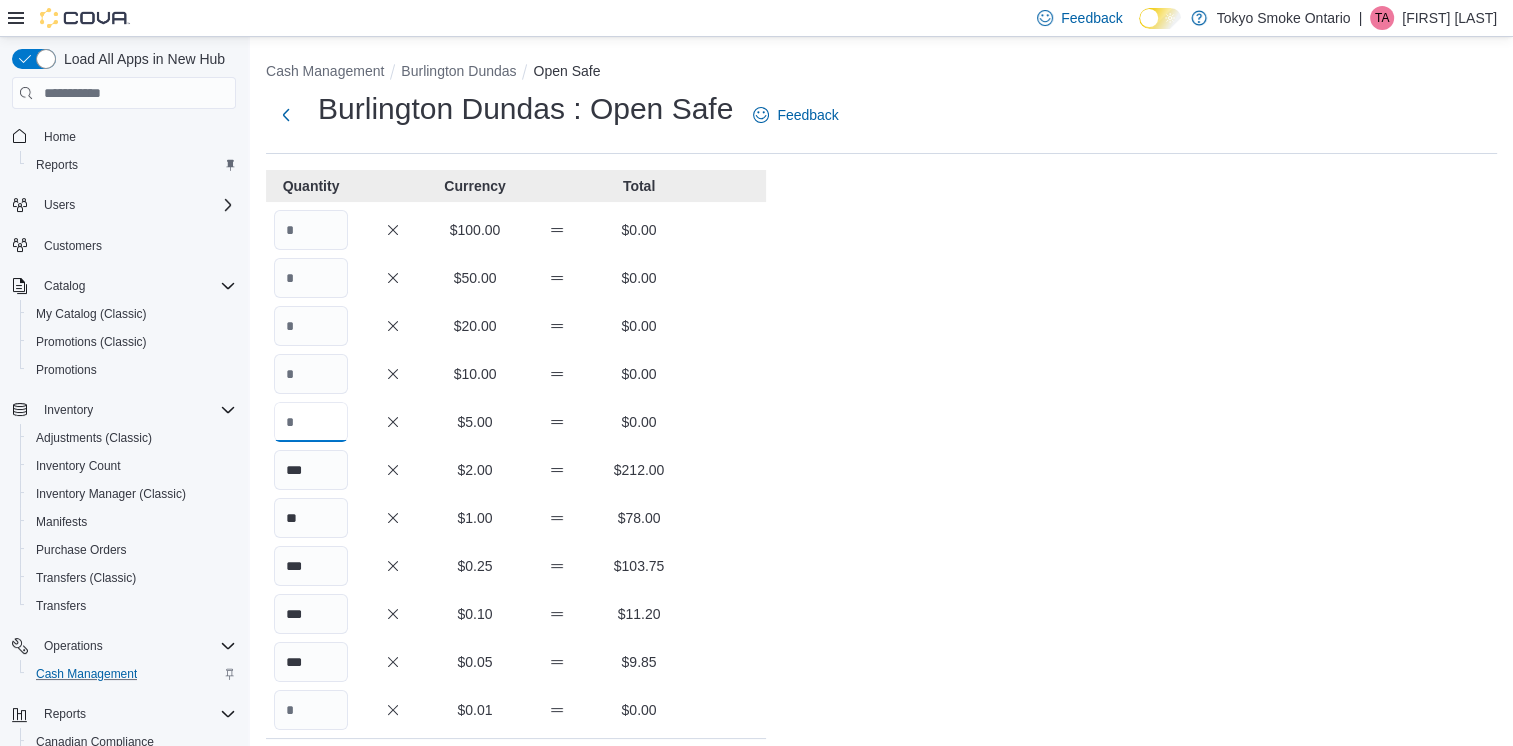 click at bounding box center [311, 422] 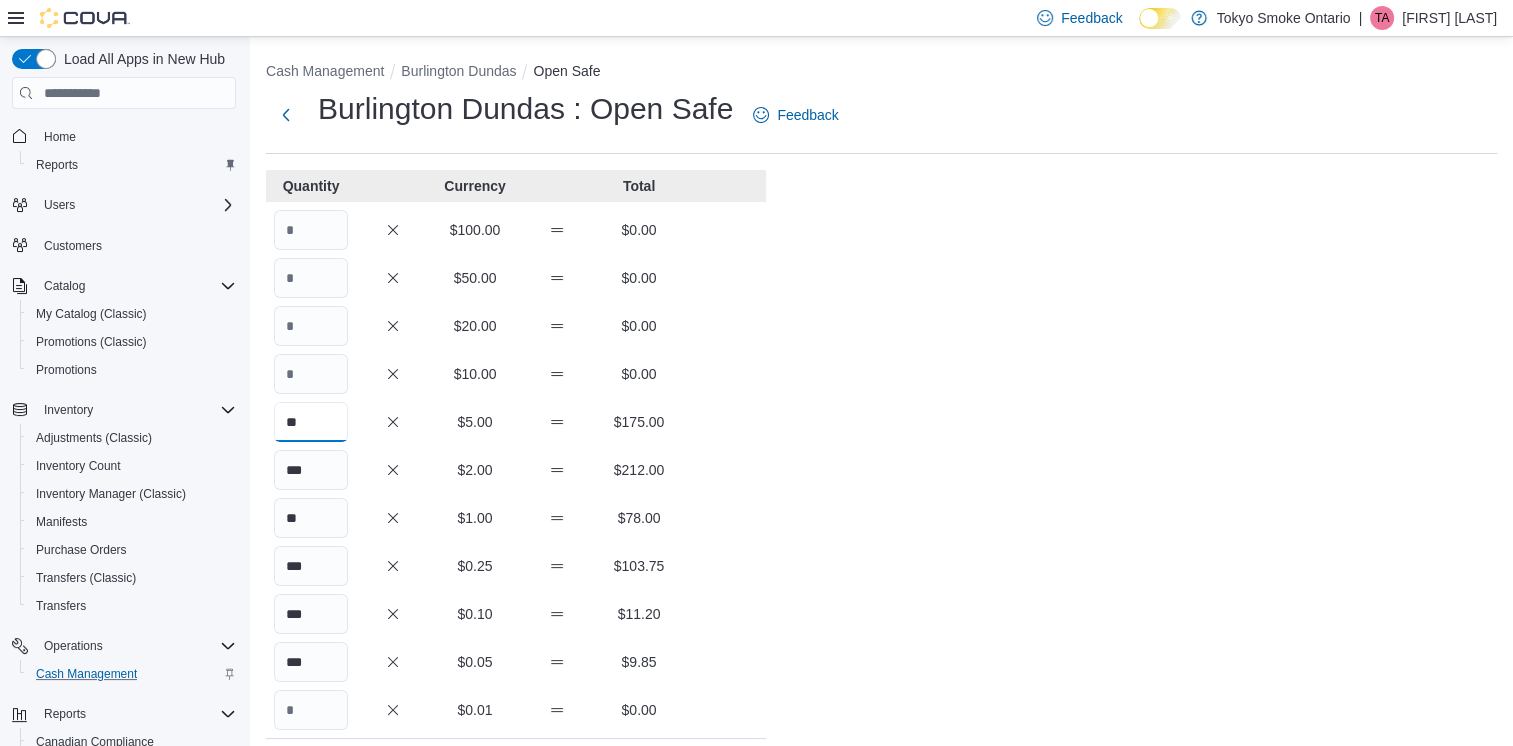 type on "**" 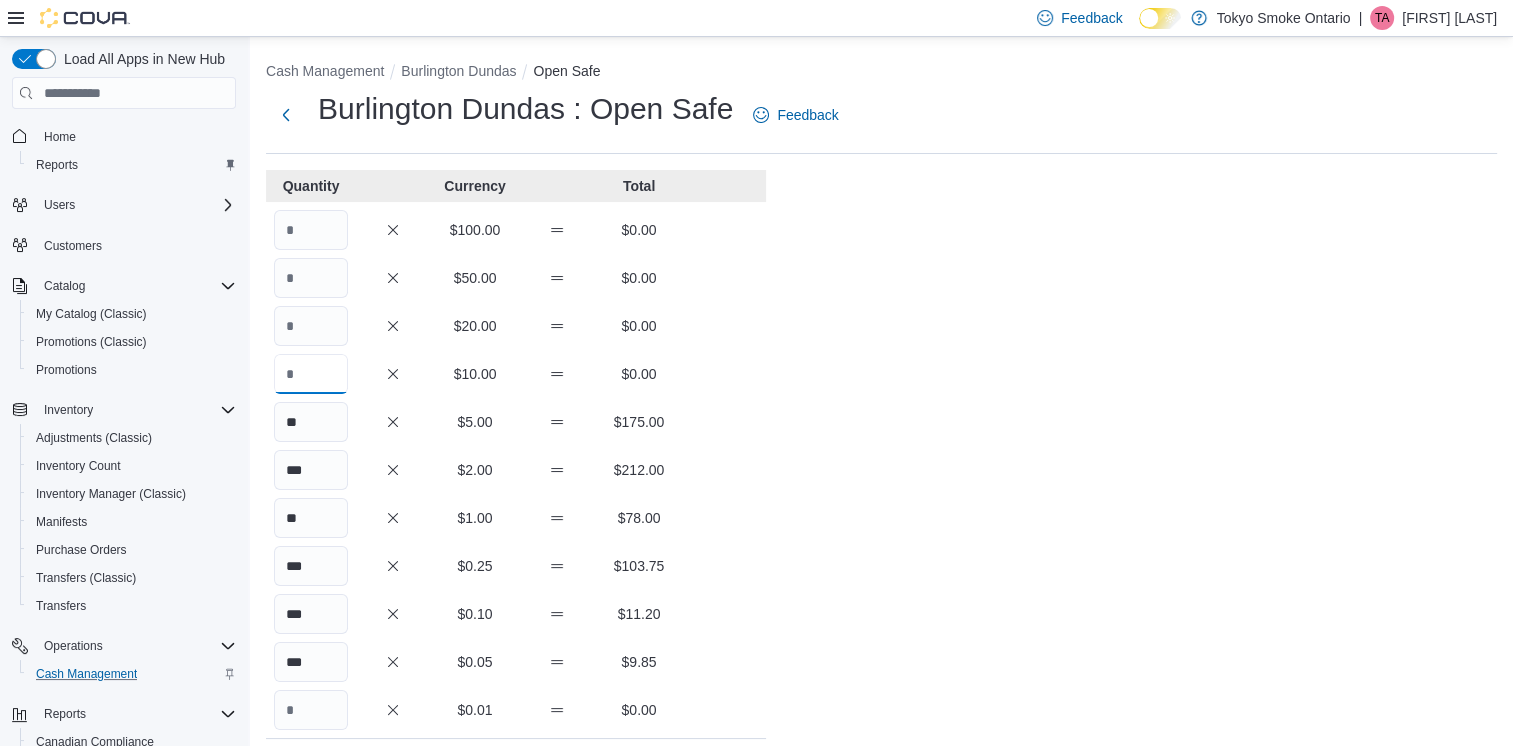 click at bounding box center (311, 374) 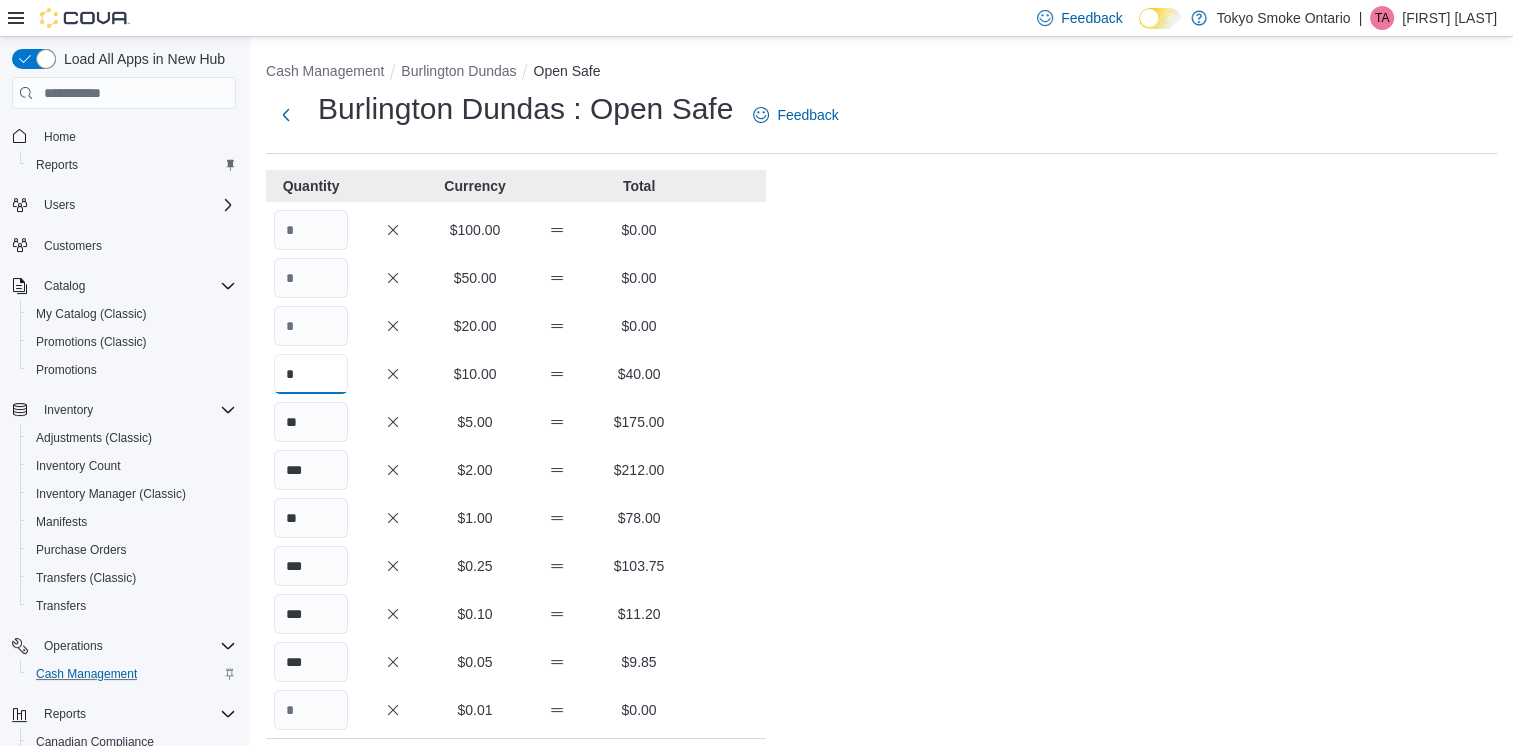 type on "*" 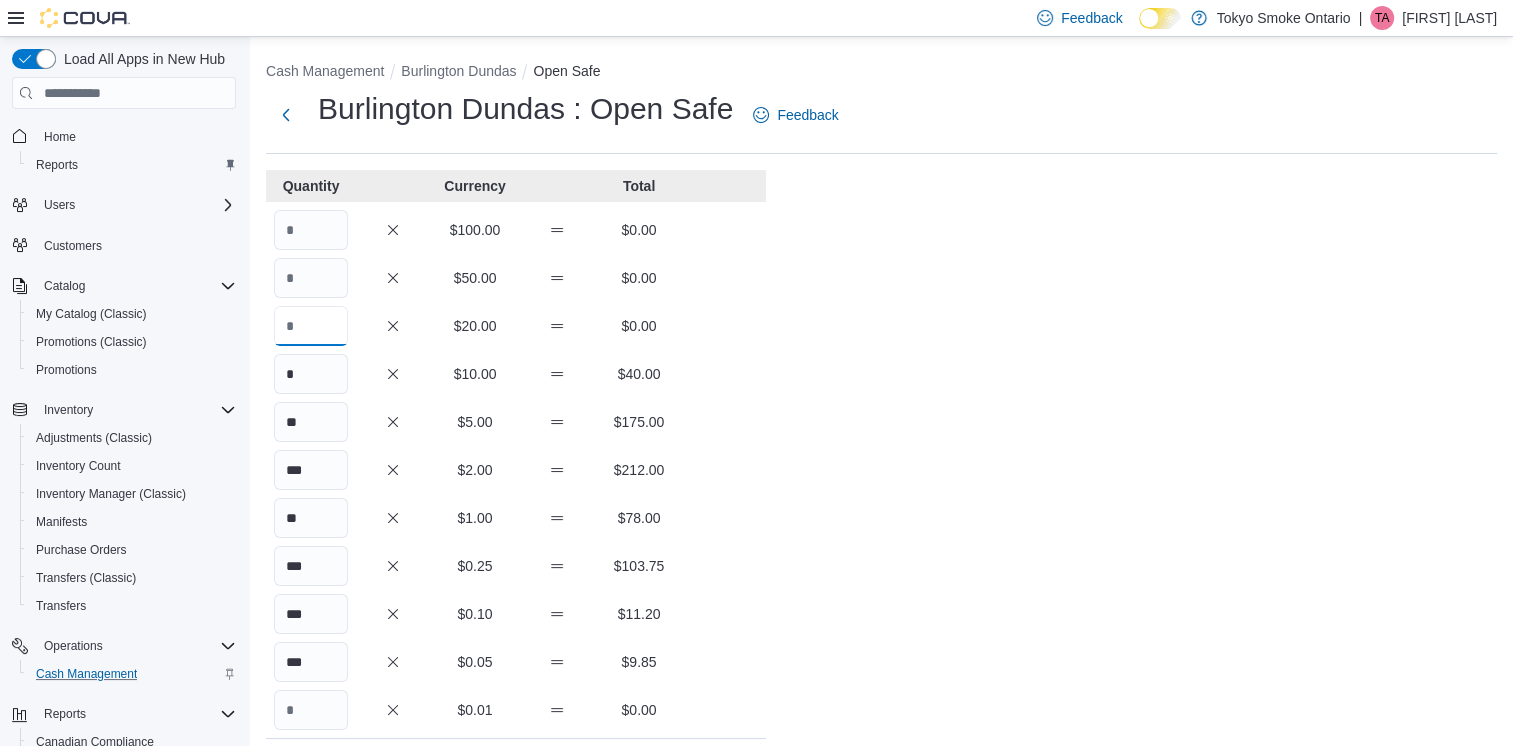 click at bounding box center (311, 326) 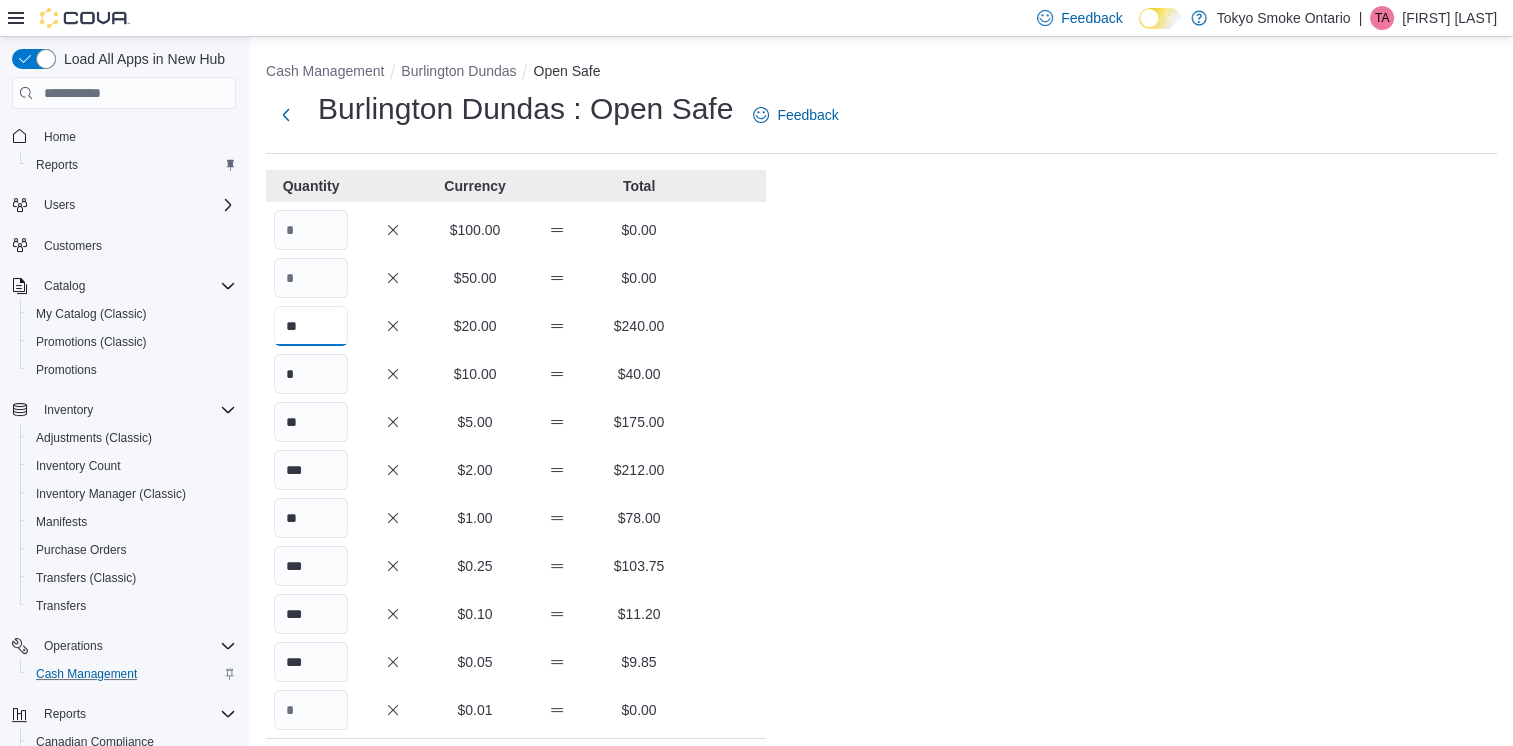 type on "**" 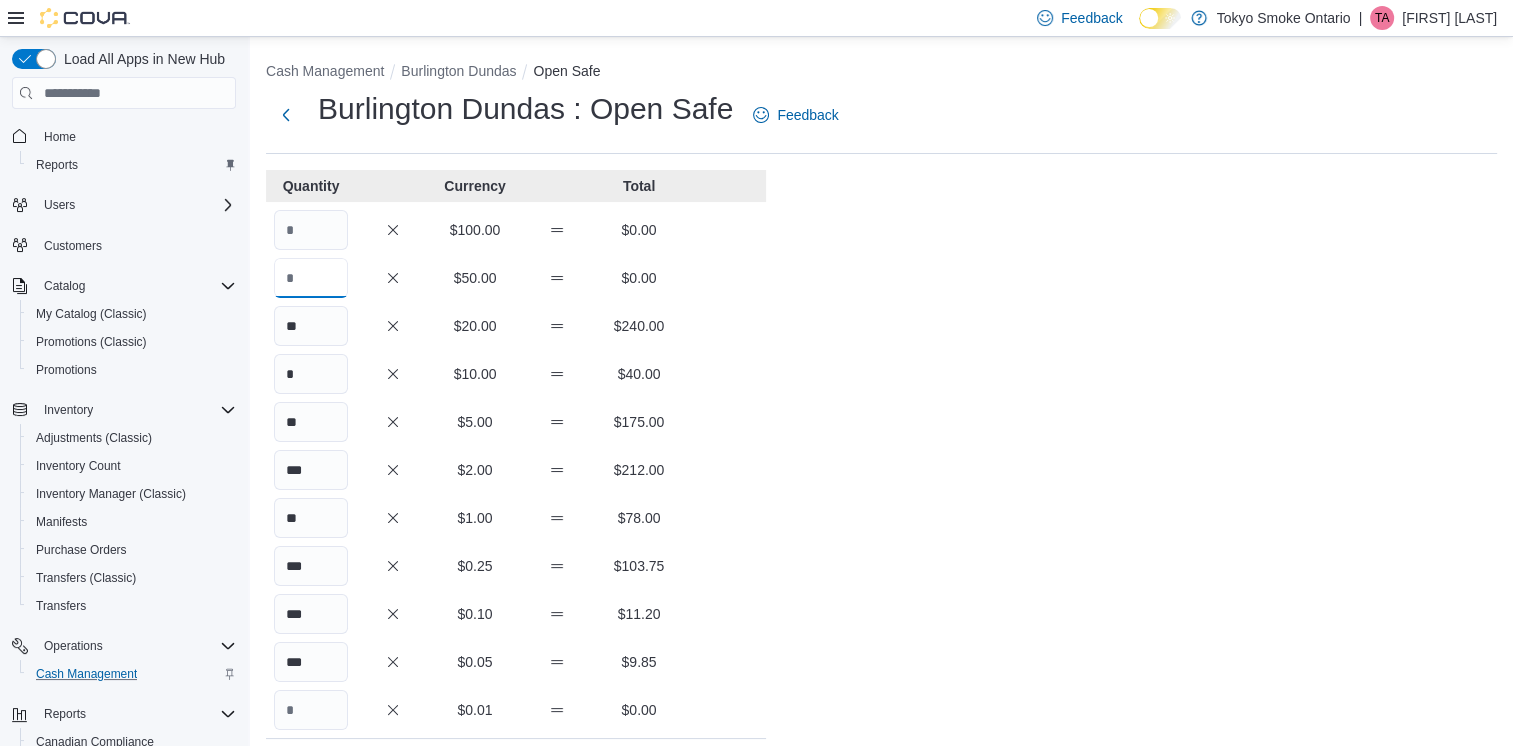 click at bounding box center [311, 278] 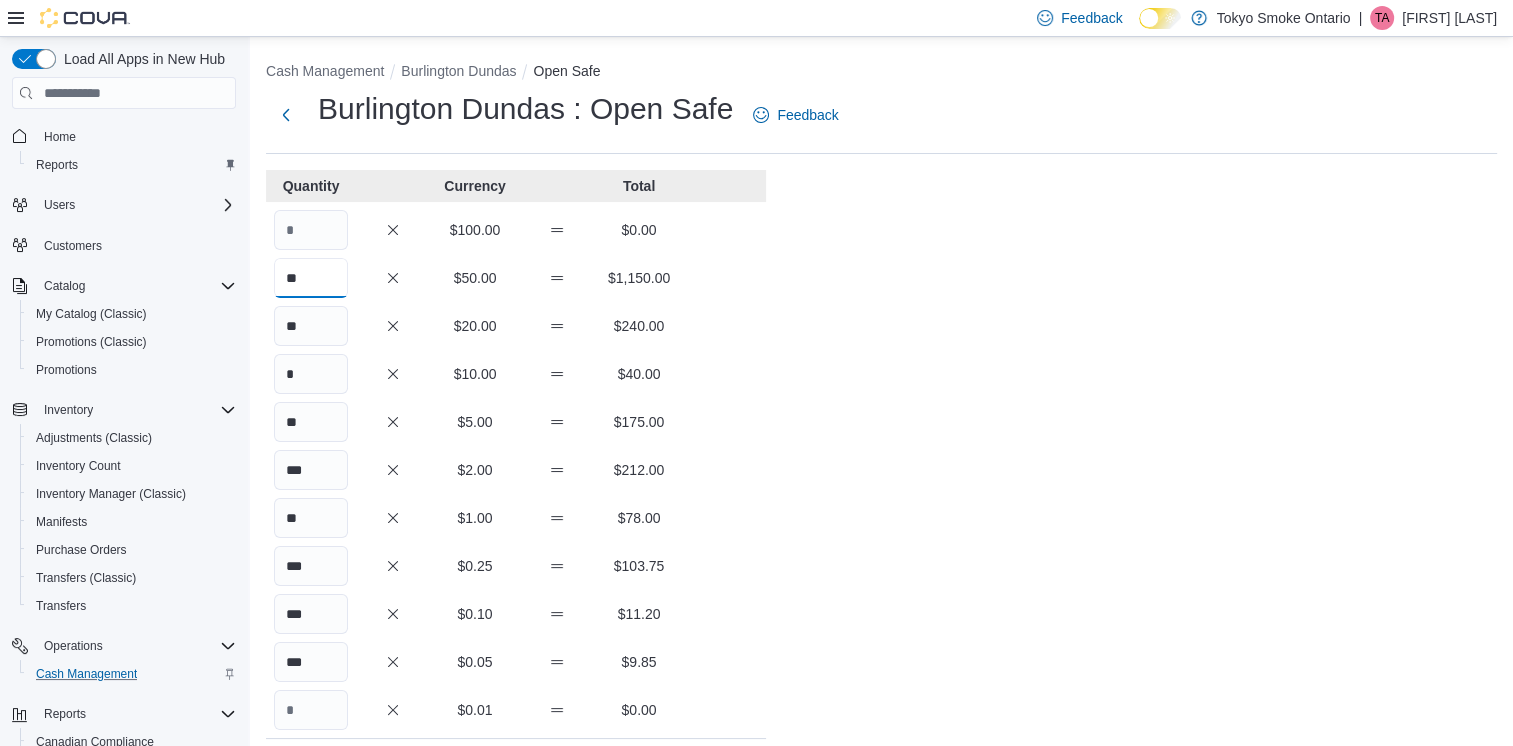 type on "**" 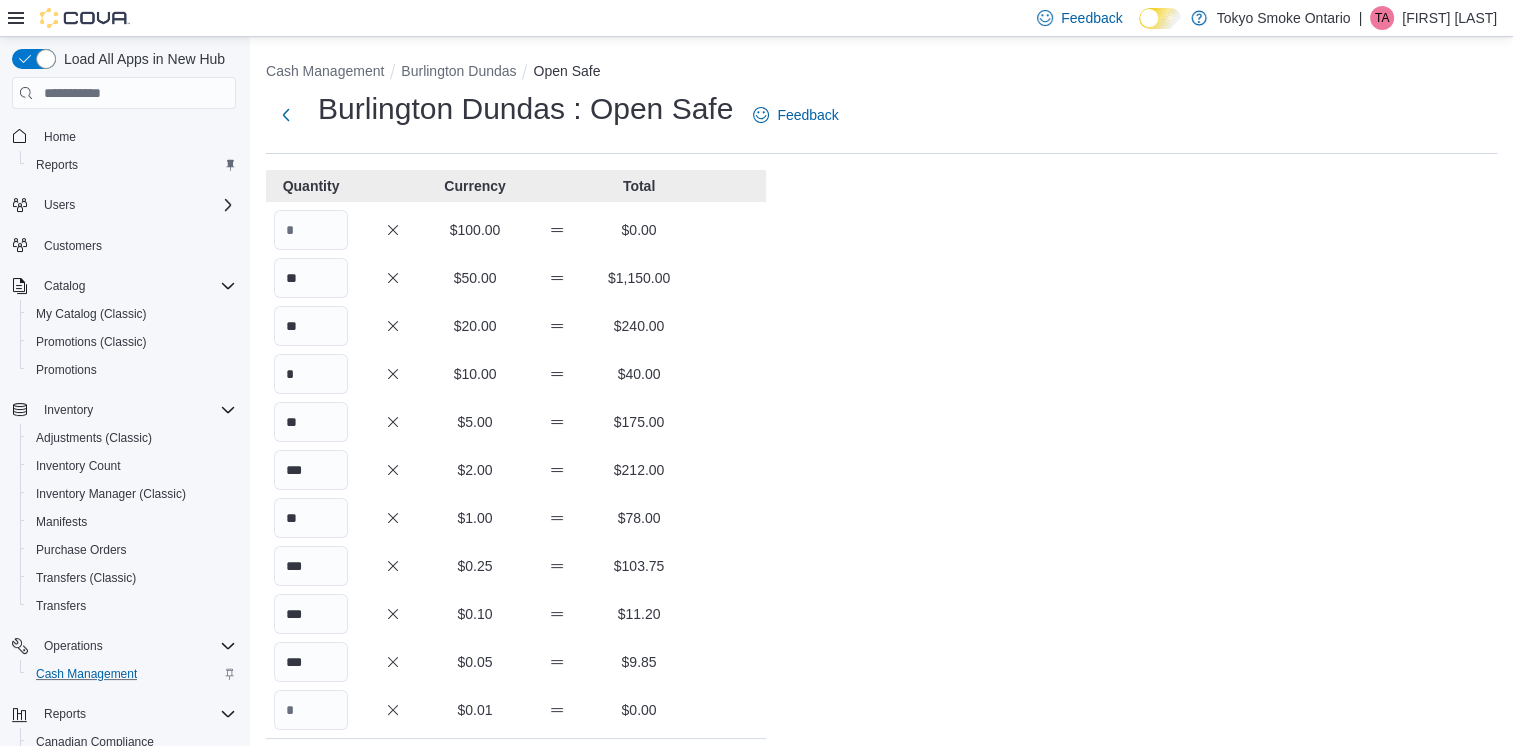 click on "Quantity Currency Total $100.00 $0.00 ** $50.00 $1,150.00 ** $20.00 $240.00 * $10.00 $40.00 ** $5.00 $175.00 *** $2.00 $212.00 ** $1.00 $78.00 *** $0.25 $103.75 *** $0.10 $11.20 *** $0.05 $9.85 $0.01 $0.00 Your Total $2,019.80 Expected Total $2,119.75 Difference -$99.95 Notes Cancel Save" at bounding box center [516, 617] 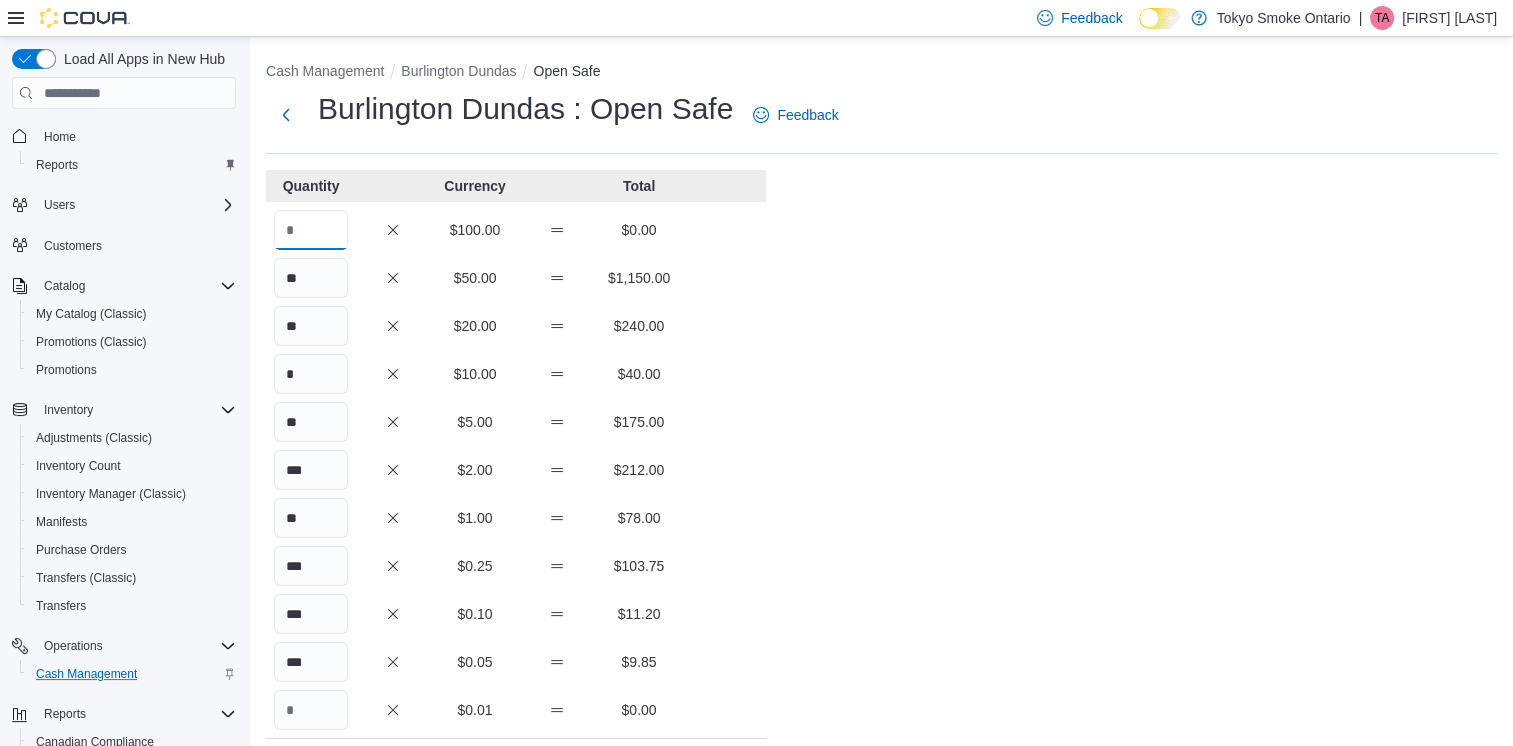 click at bounding box center [311, 230] 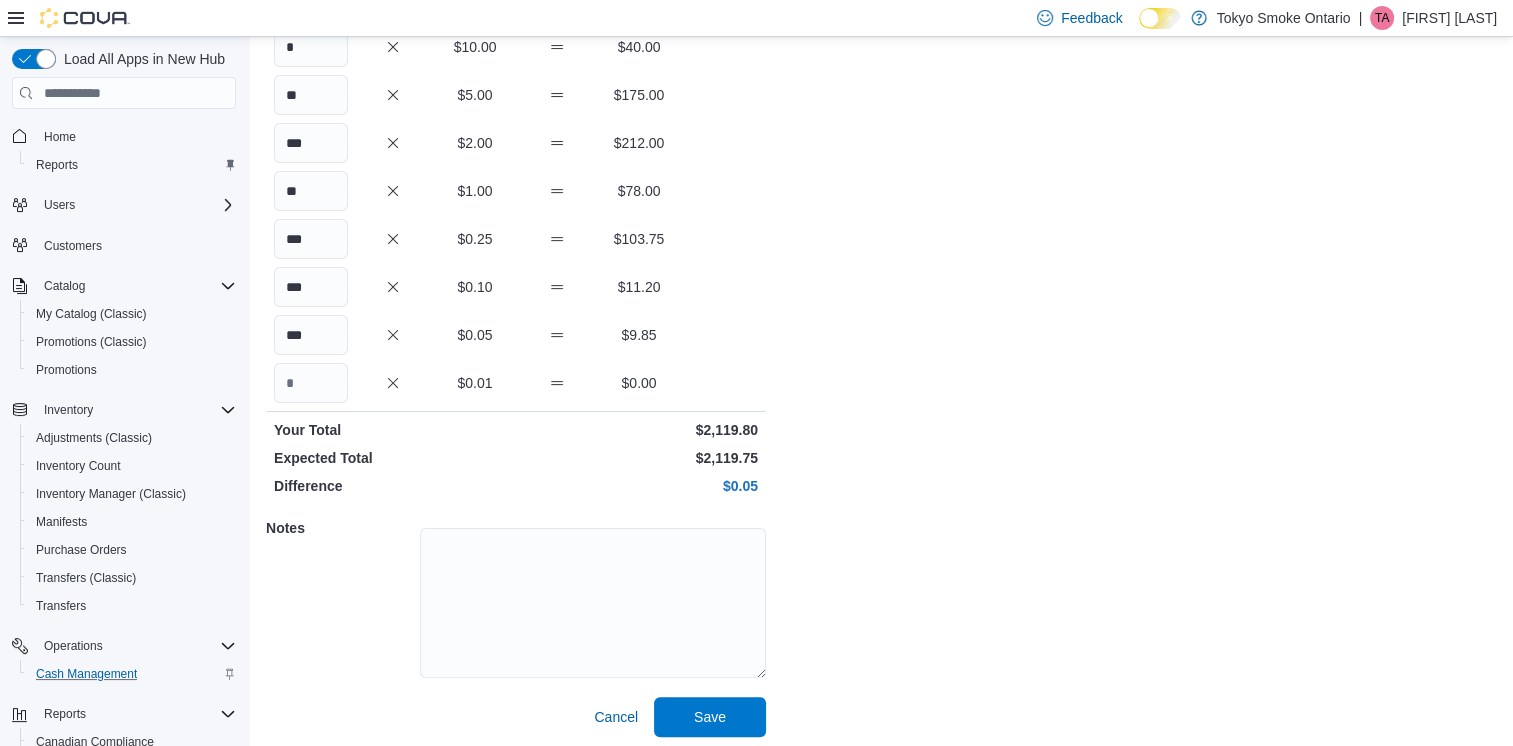 scroll, scrollTop: 334, scrollLeft: 0, axis: vertical 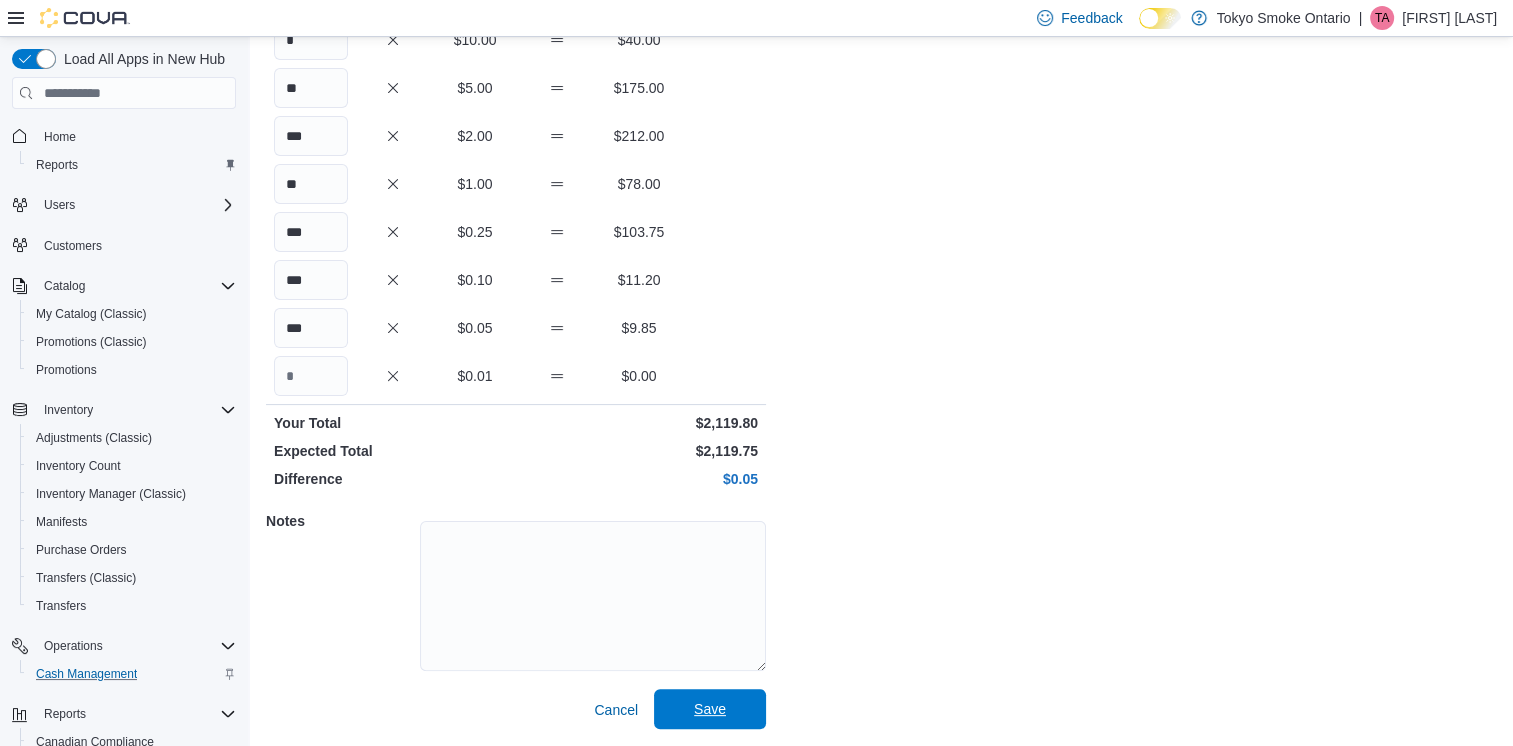 type on "*" 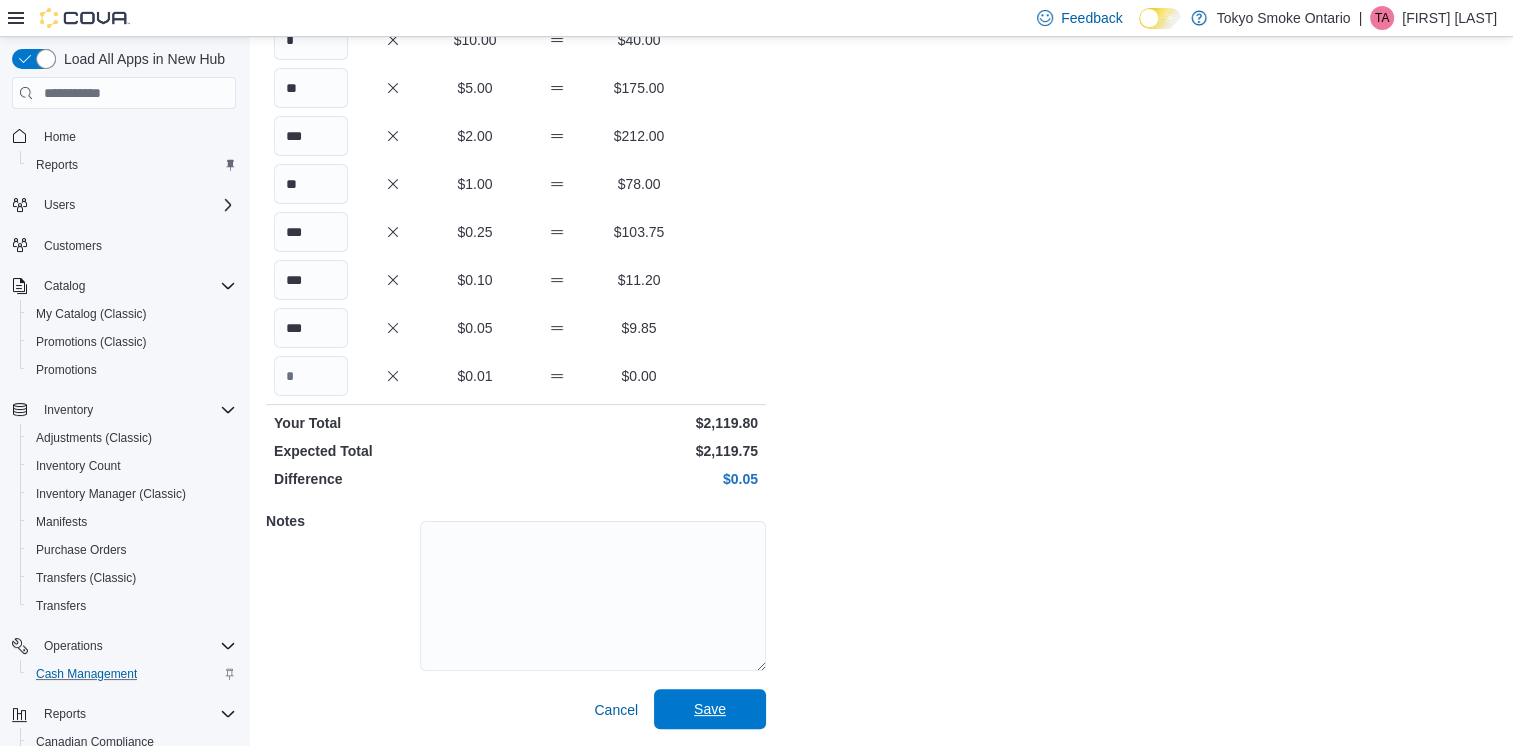 click on "Save" at bounding box center (710, 709) 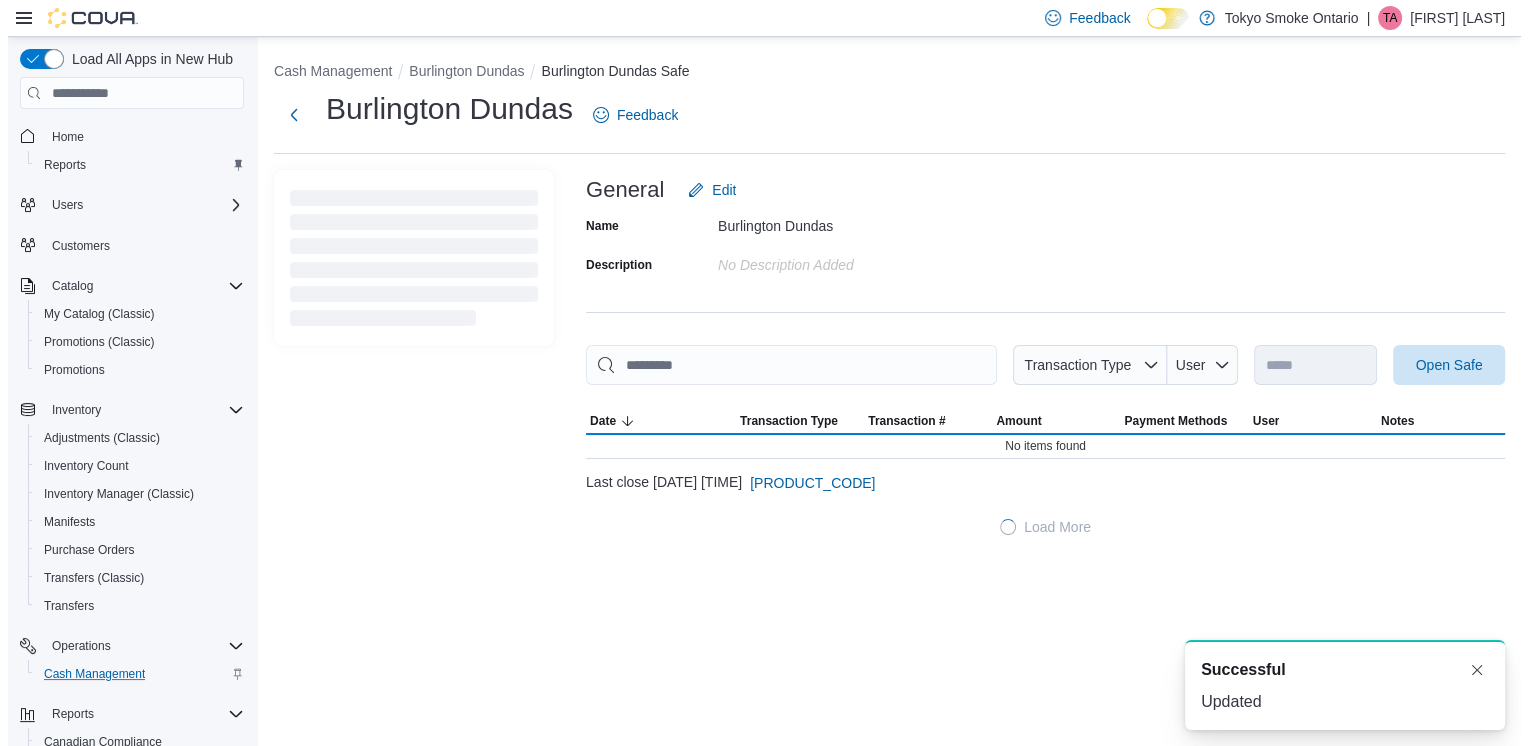 scroll, scrollTop: 0, scrollLeft: 0, axis: both 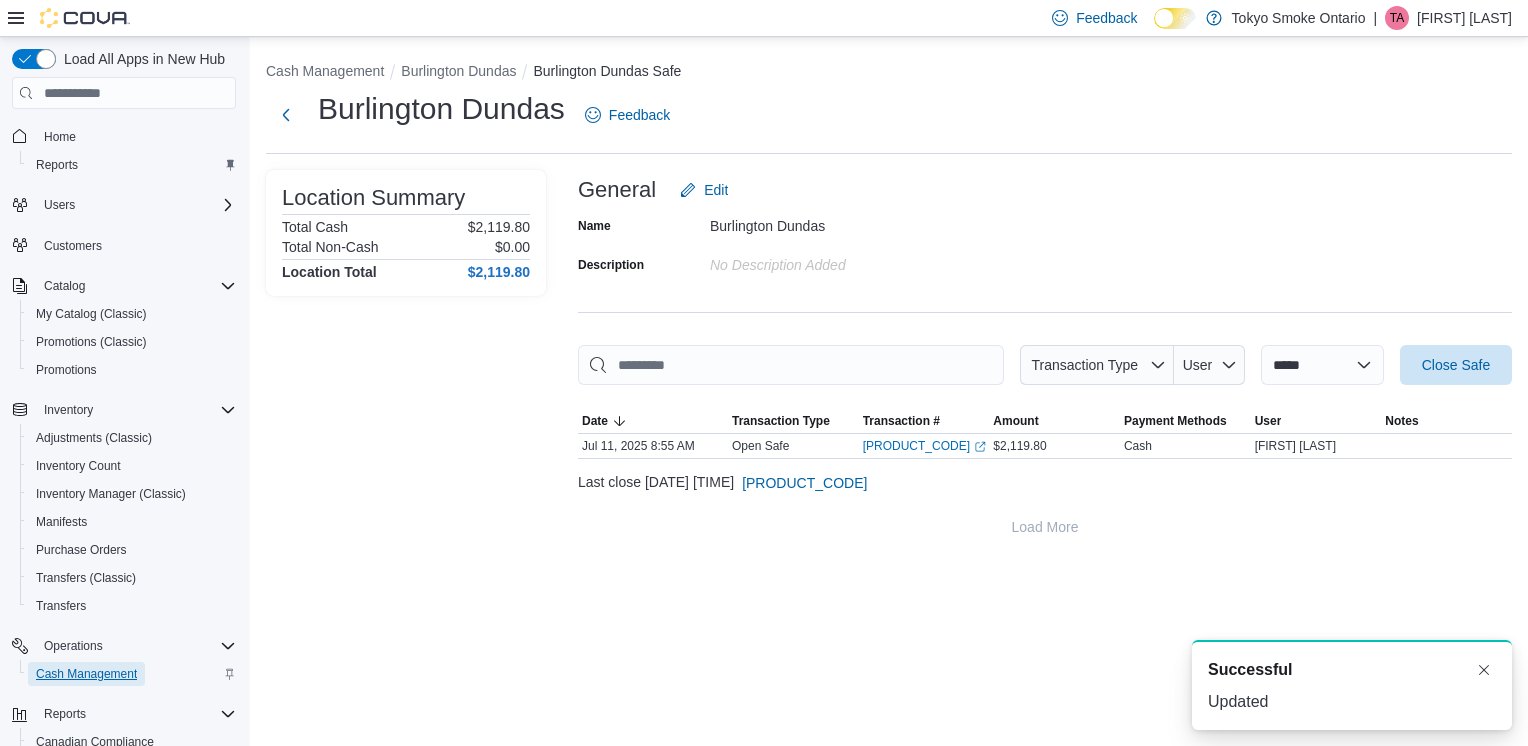 click on "Cash Management" at bounding box center [86, 674] 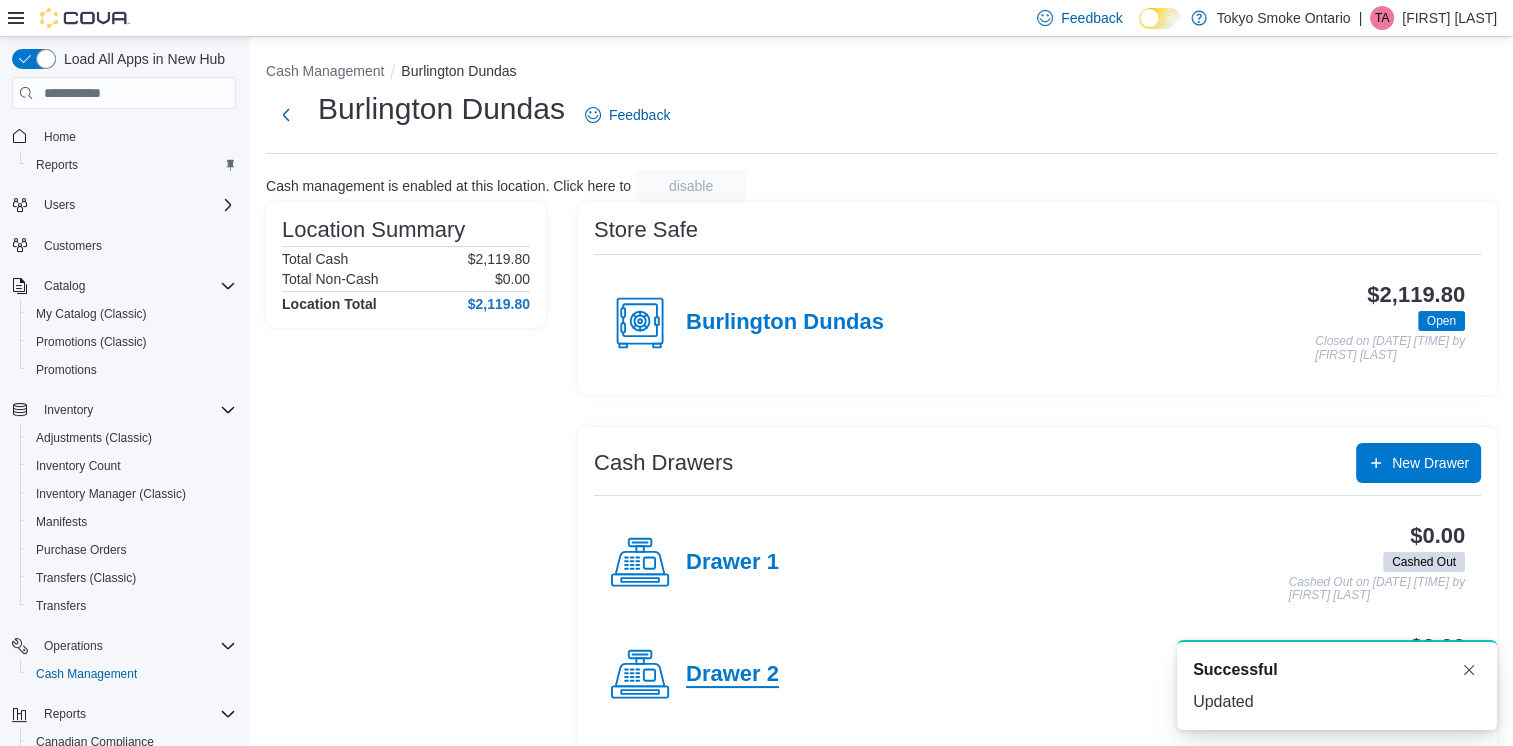click on "Drawer 2" at bounding box center (732, 675) 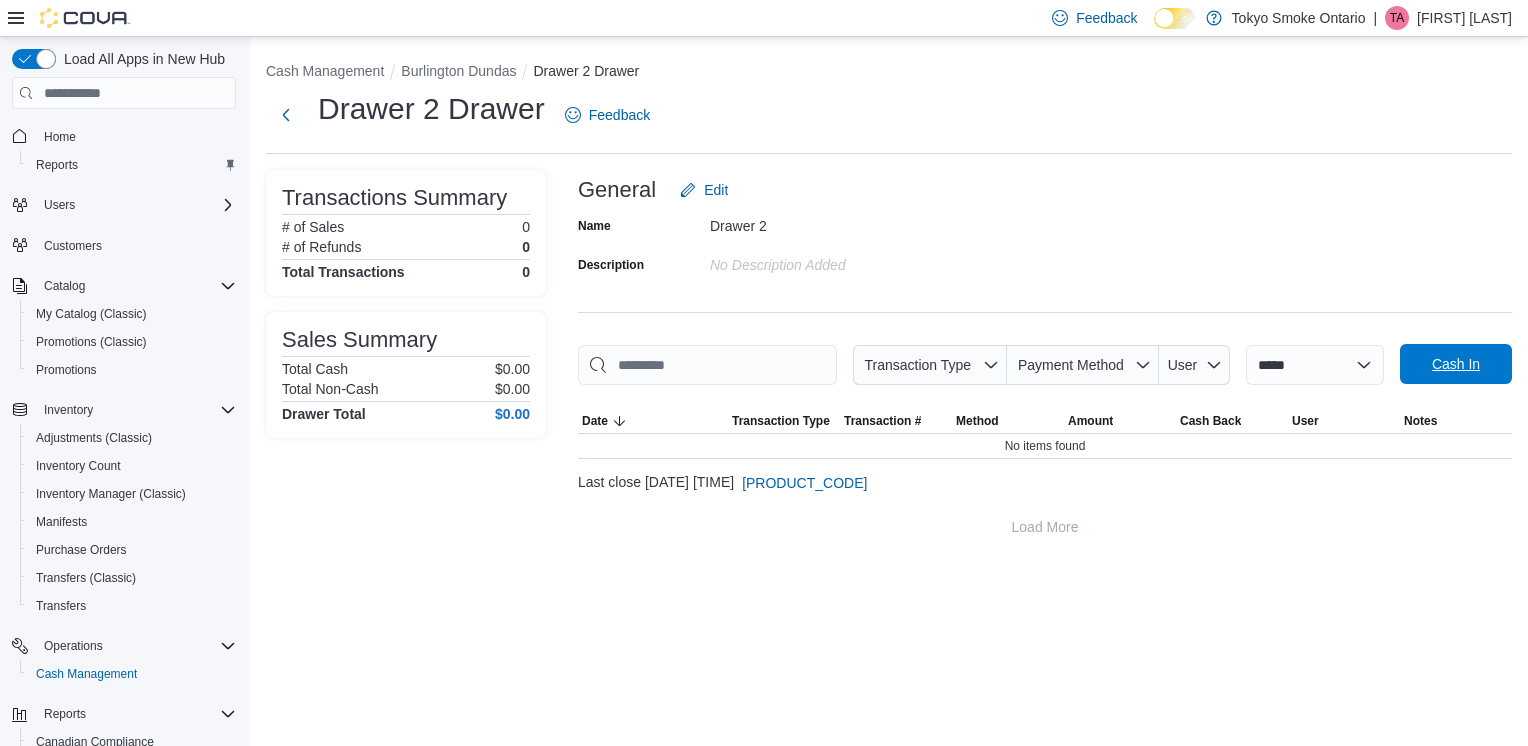 click on "Cash In" at bounding box center [1456, 364] 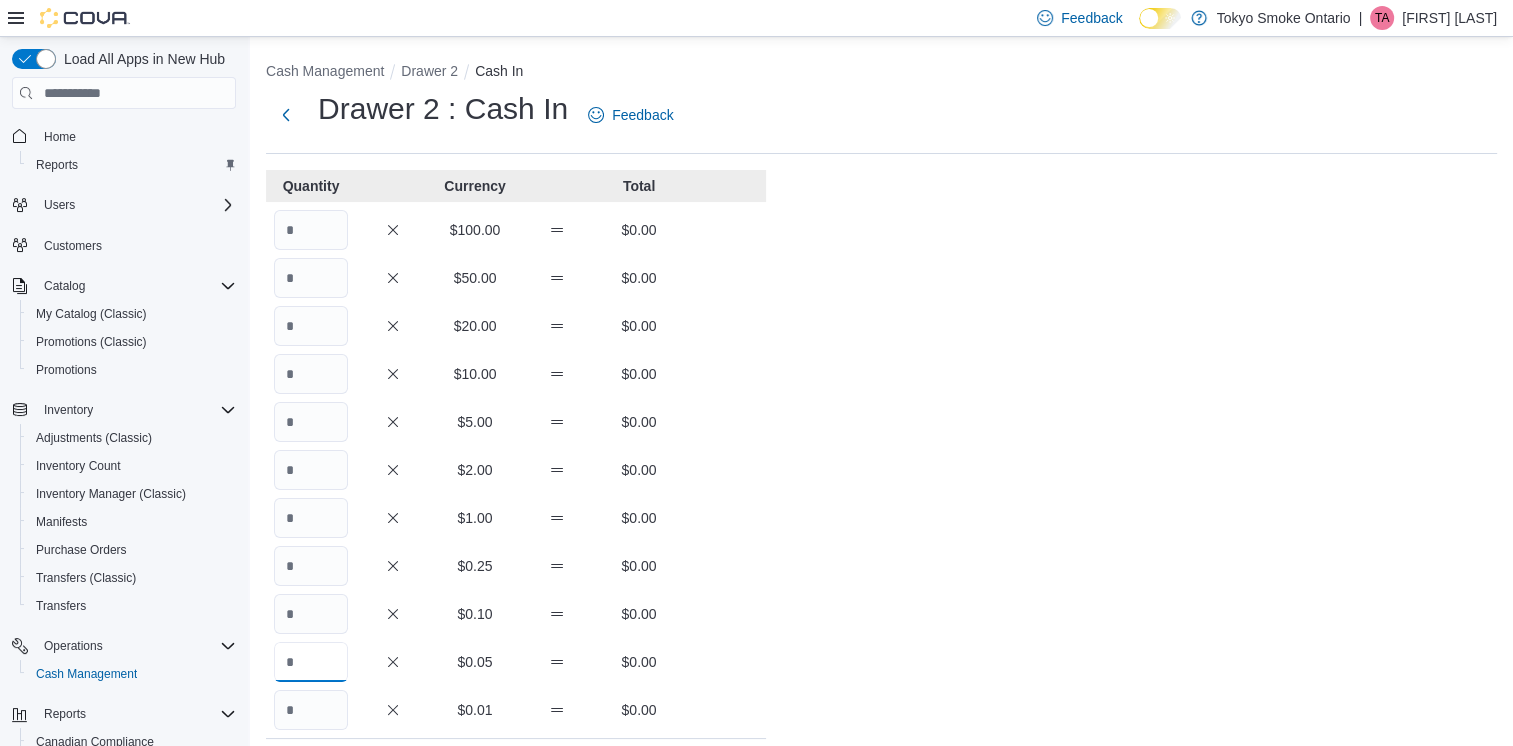click at bounding box center [311, 662] 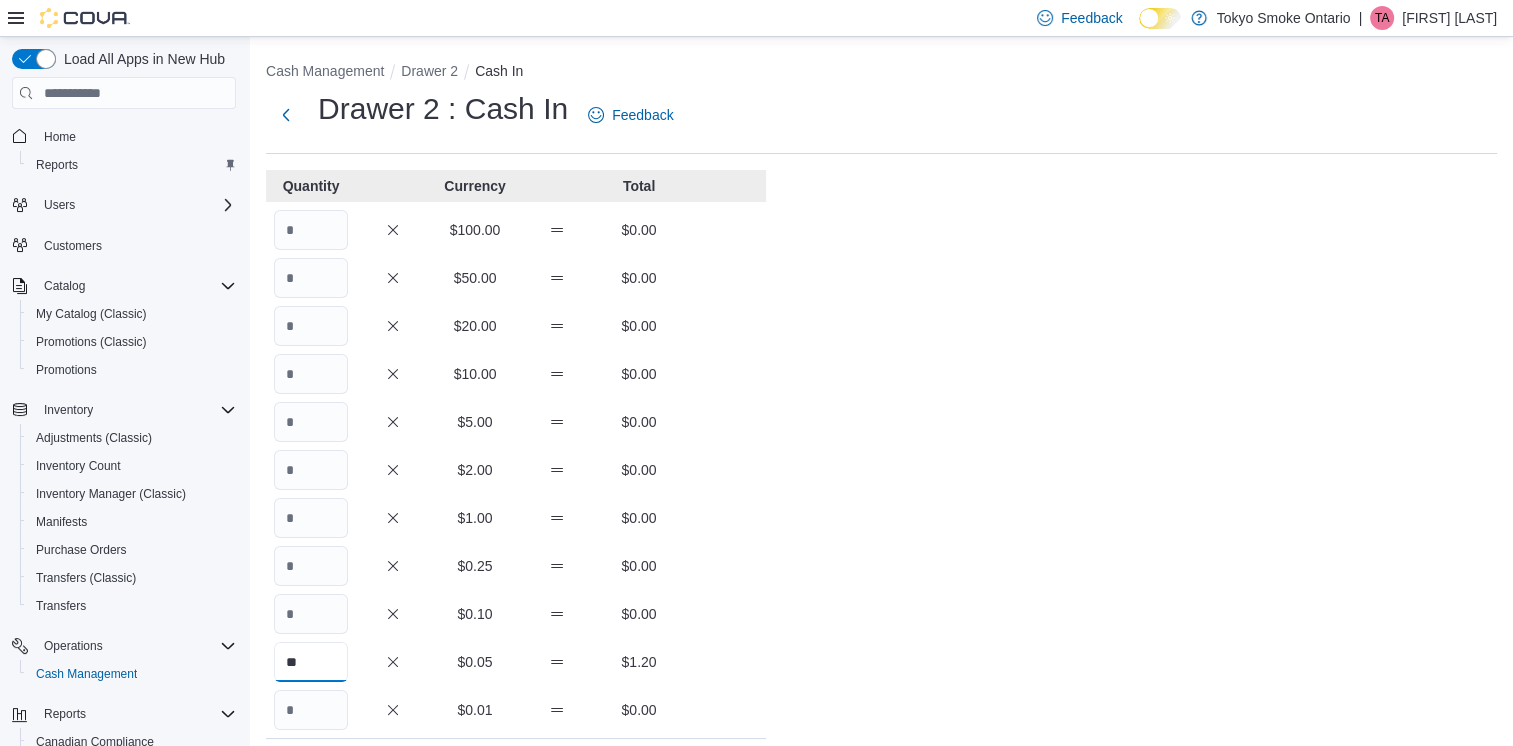 type on "**" 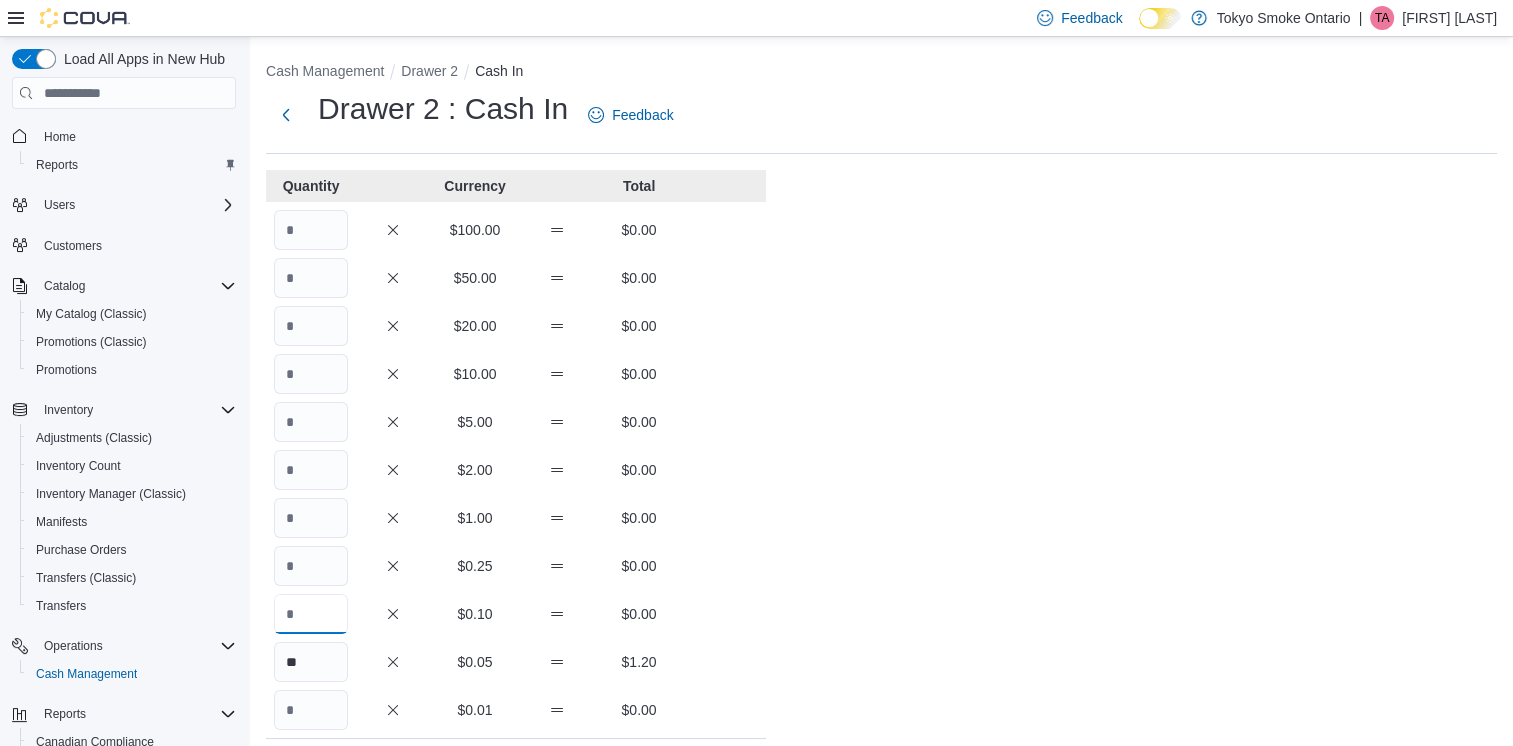 click at bounding box center [311, 614] 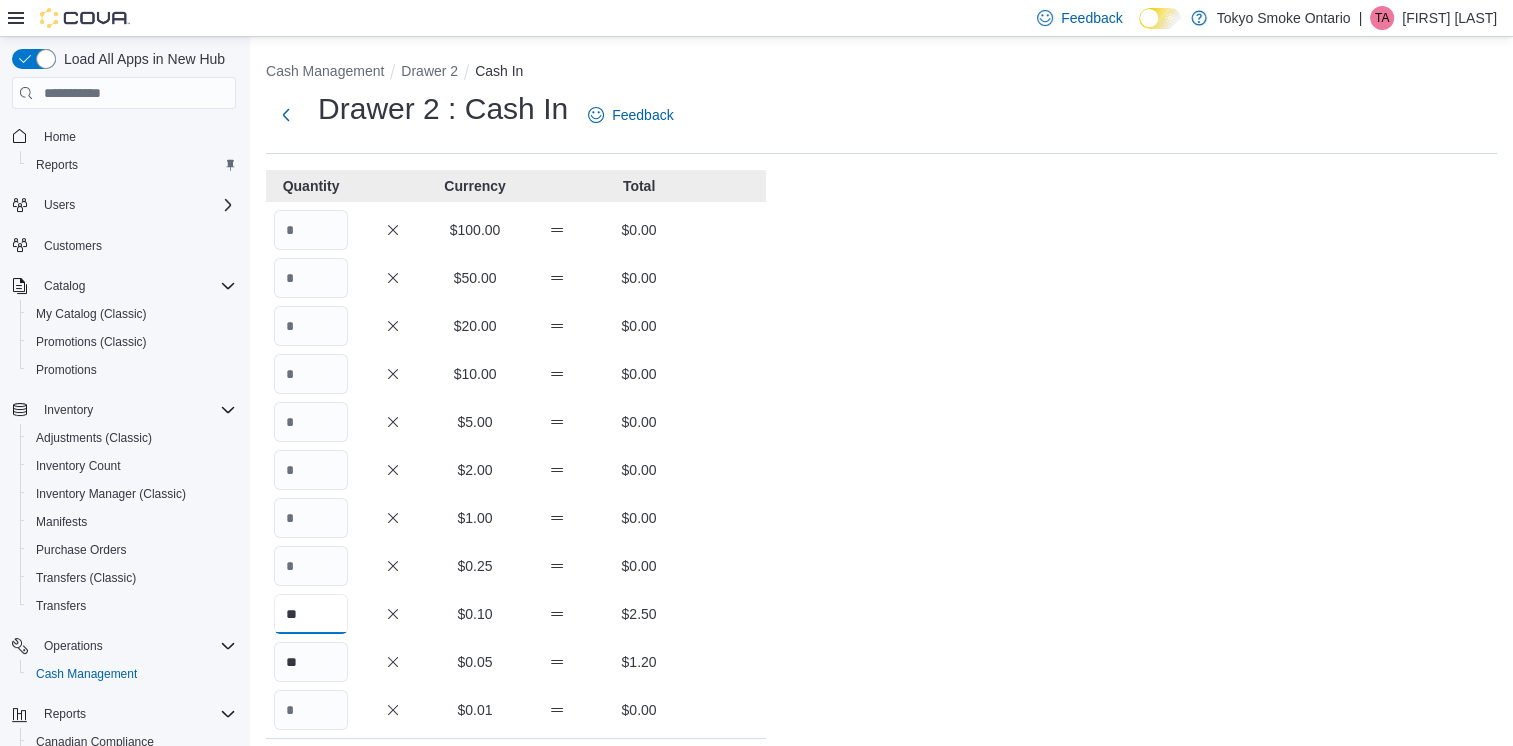 type on "**" 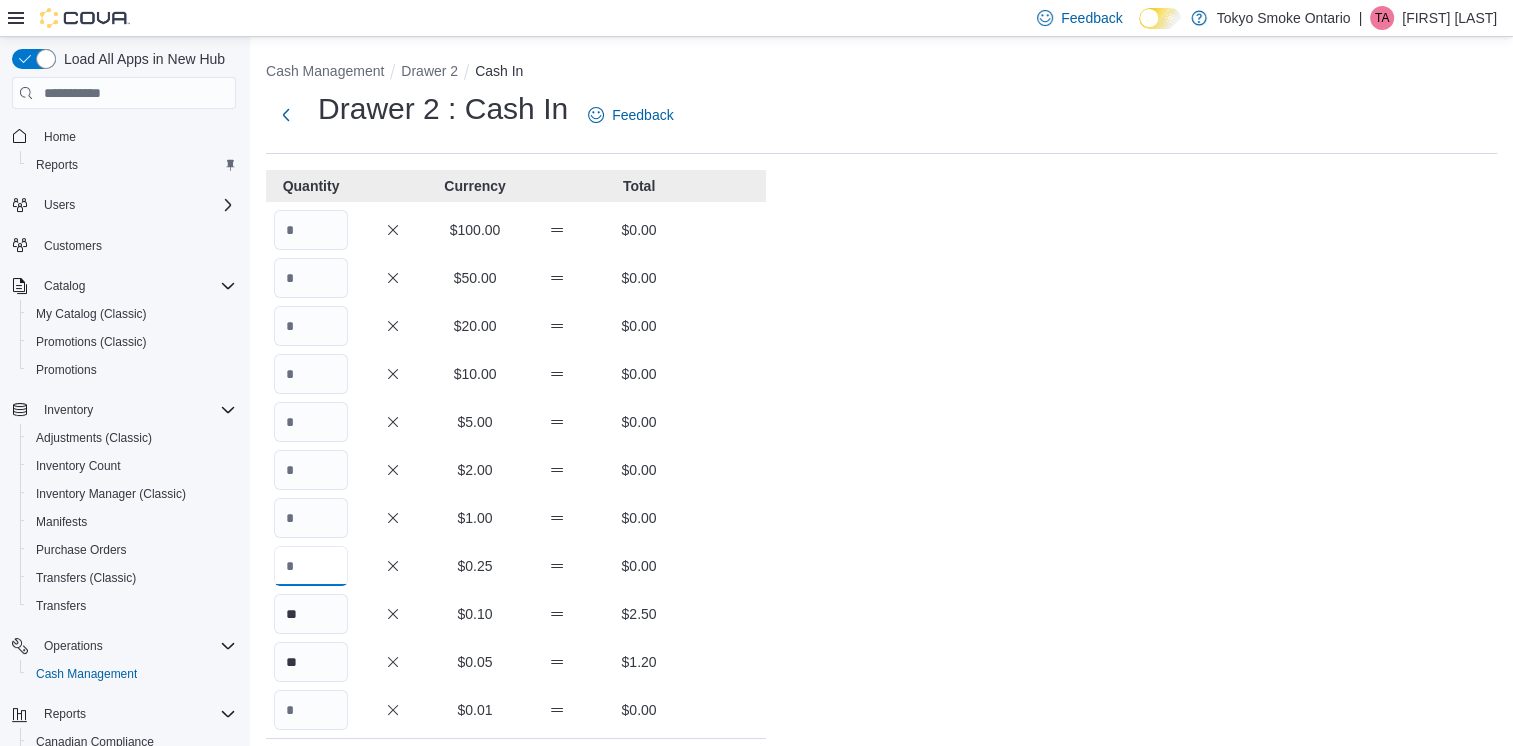 click at bounding box center [311, 566] 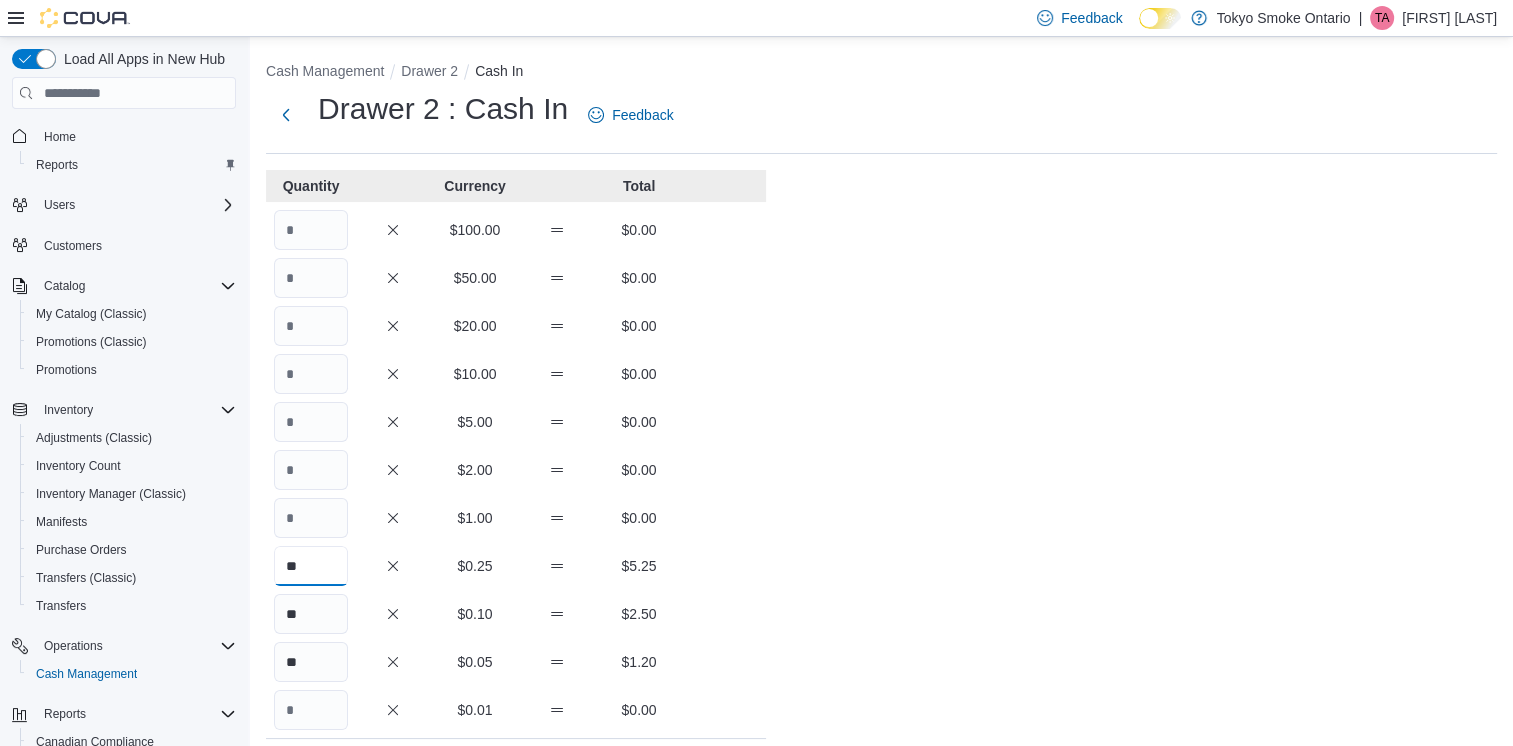 type on "**" 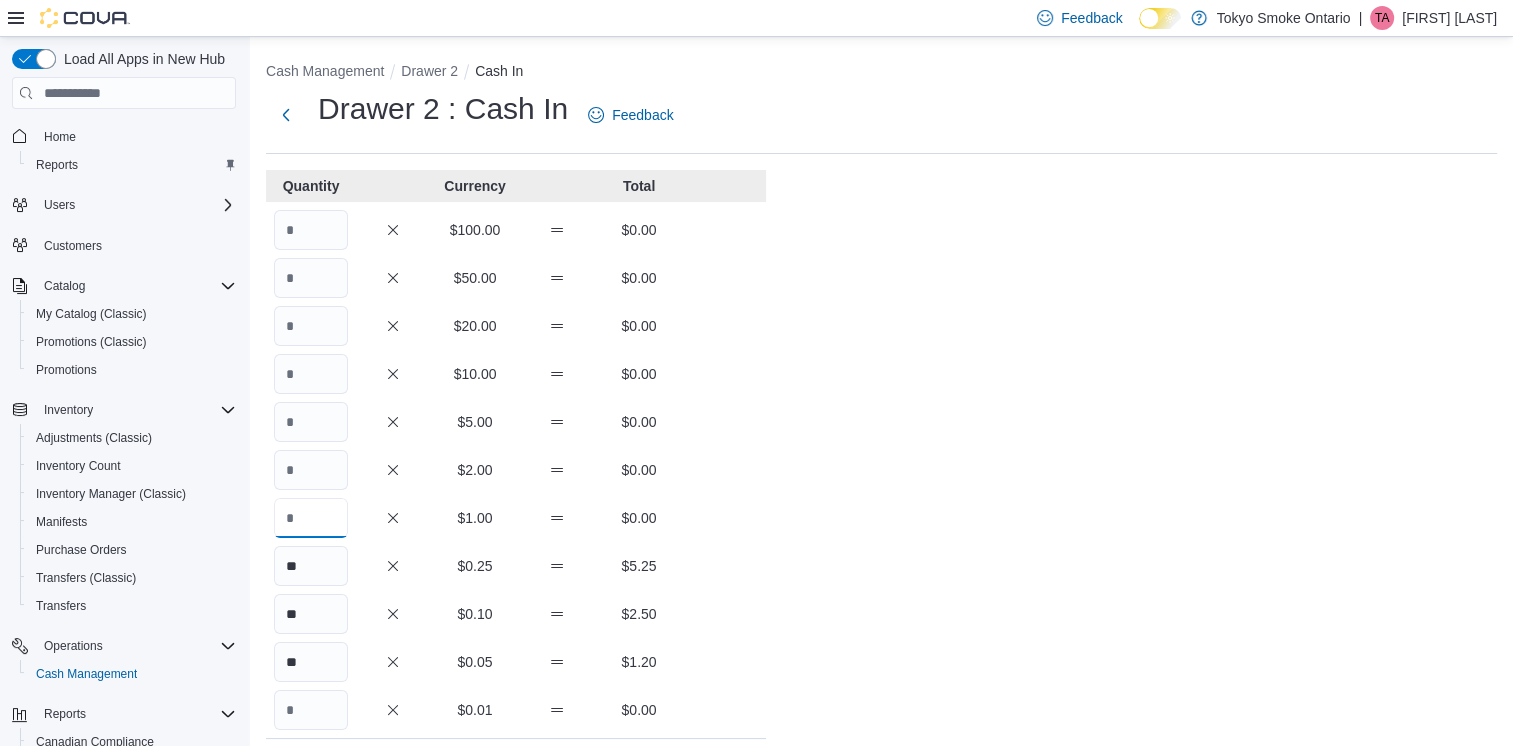 click at bounding box center [311, 518] 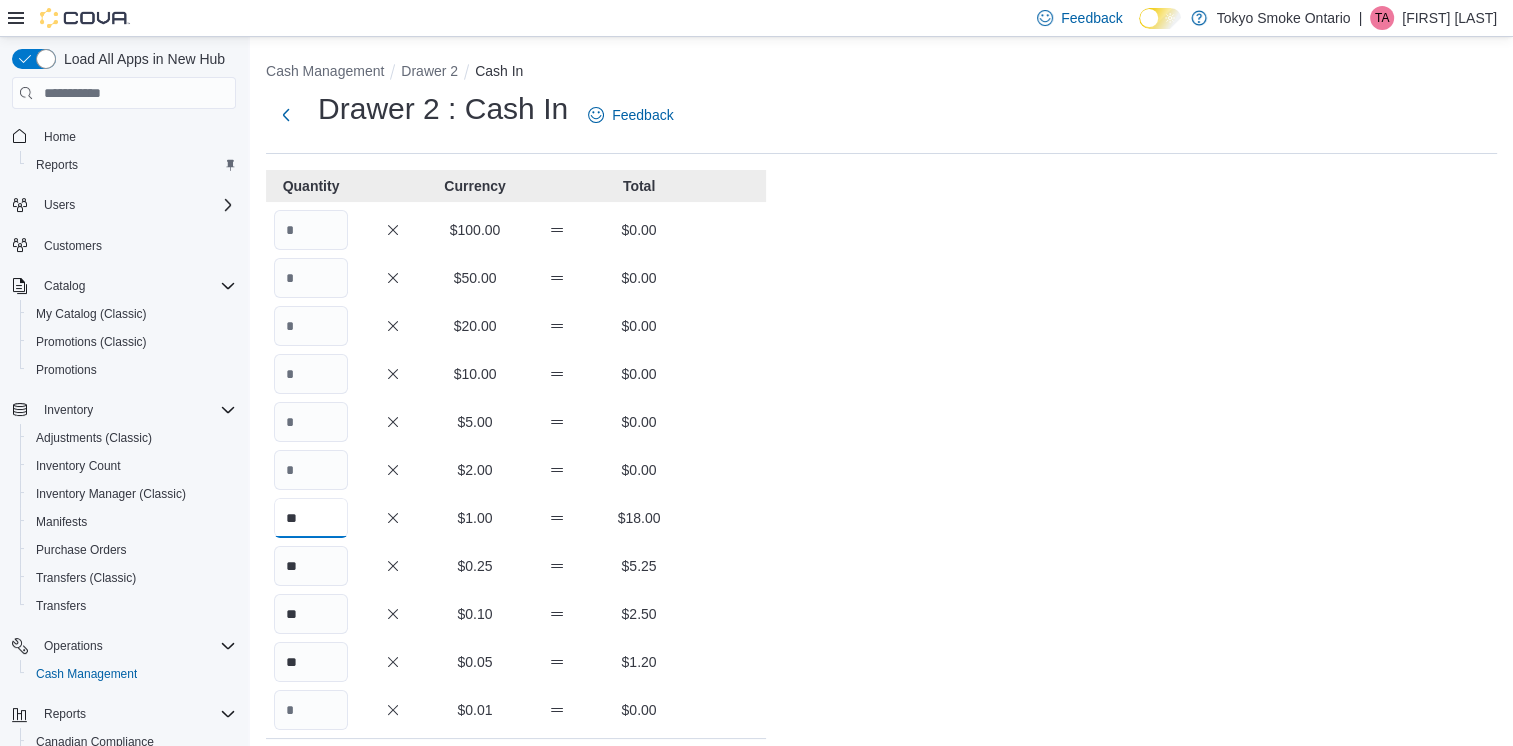 type on "**" 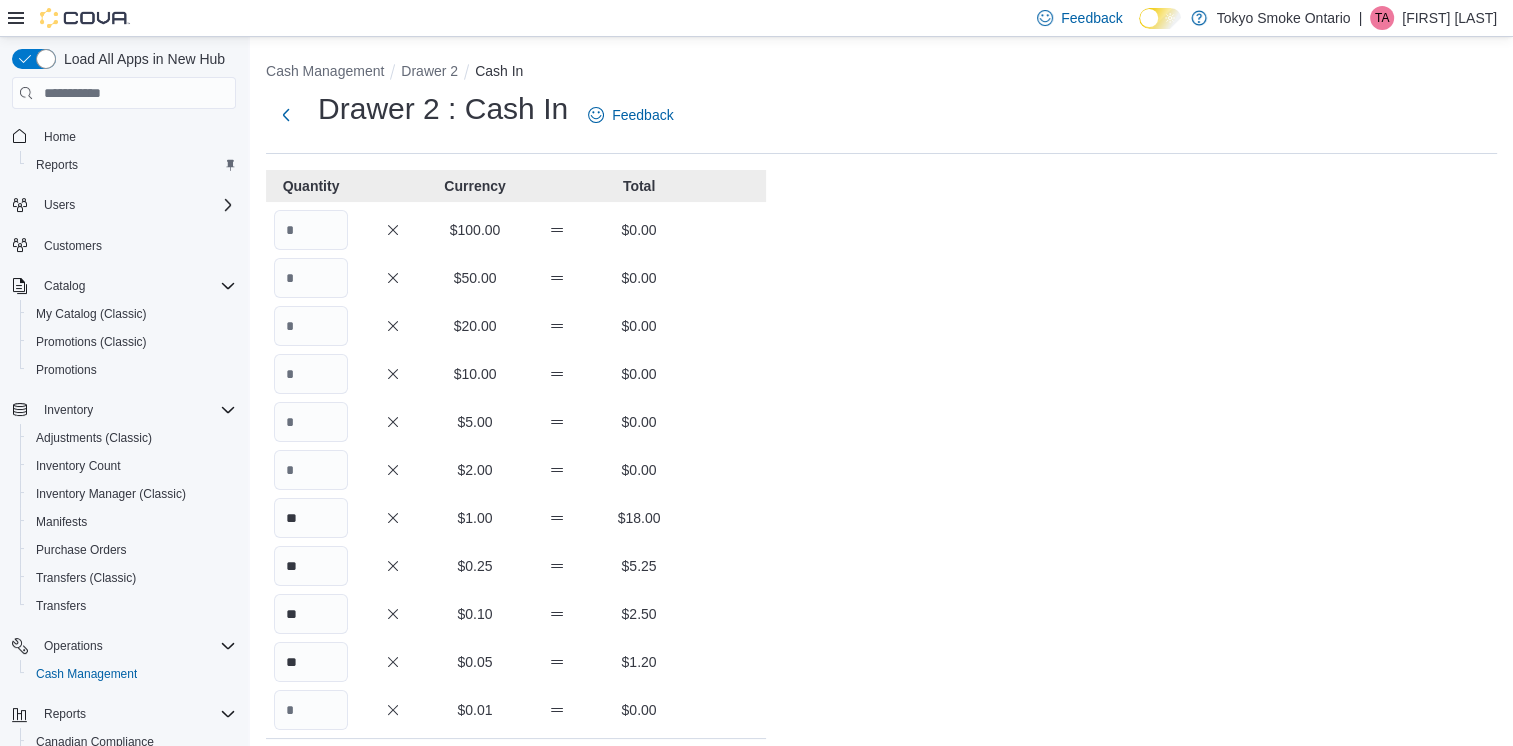click on "Quantity Currency Total $100.00 $0.00 $50.00 $0.00 $20.00 $0.00 $10.00 $0.00 $5.00 $0.00 $2.00 $0.00 ** $1.00 $18.00 ** $0.25 $5.25 ** $0.10 $2.50 ** $0.05 $1.20 $0.01 $0.00 Your Total $26.95 Expected Total $0.00 Difference $26.95 Notes Cancel Save" at bounding box center (516, 617) 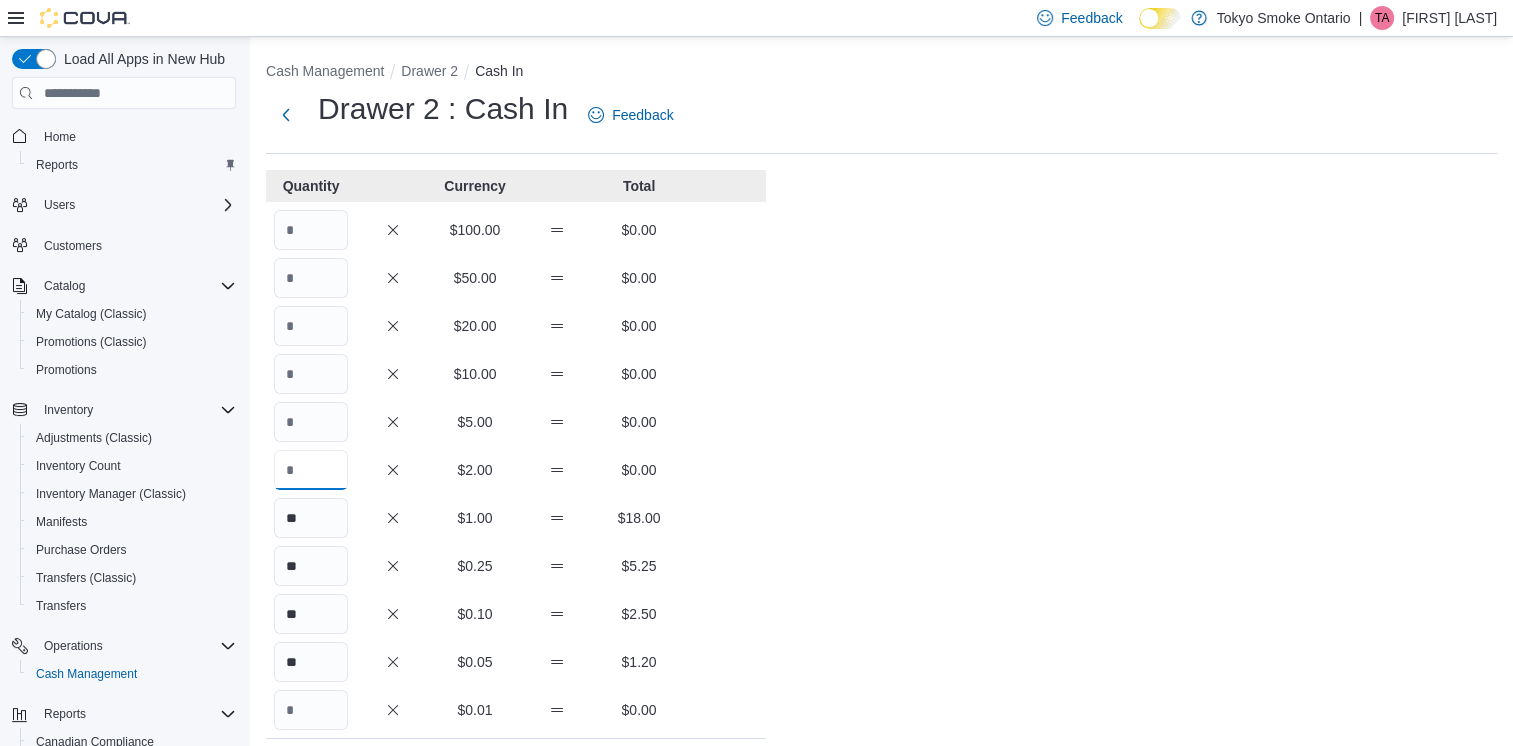 click at bounding box center [311, 470] 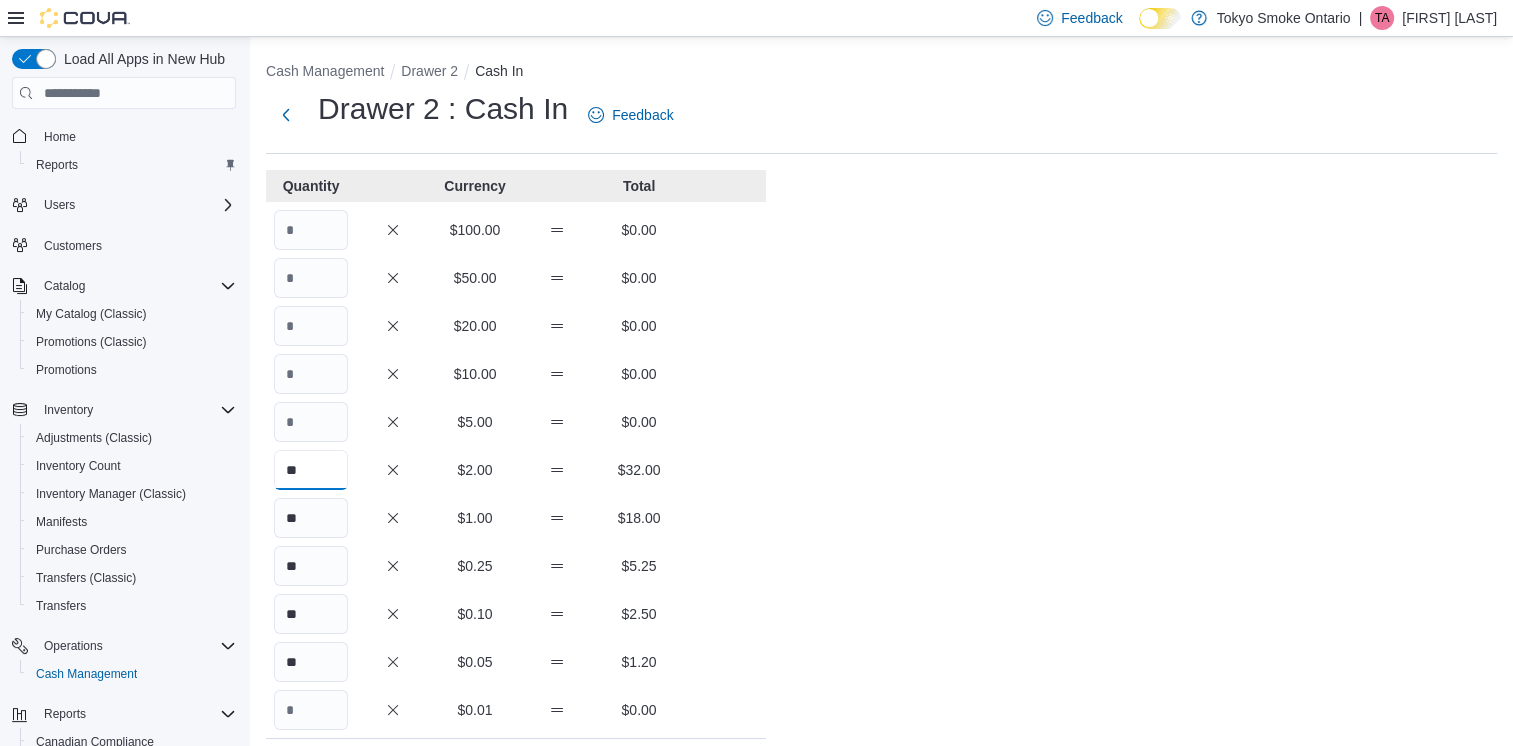 type on "**" 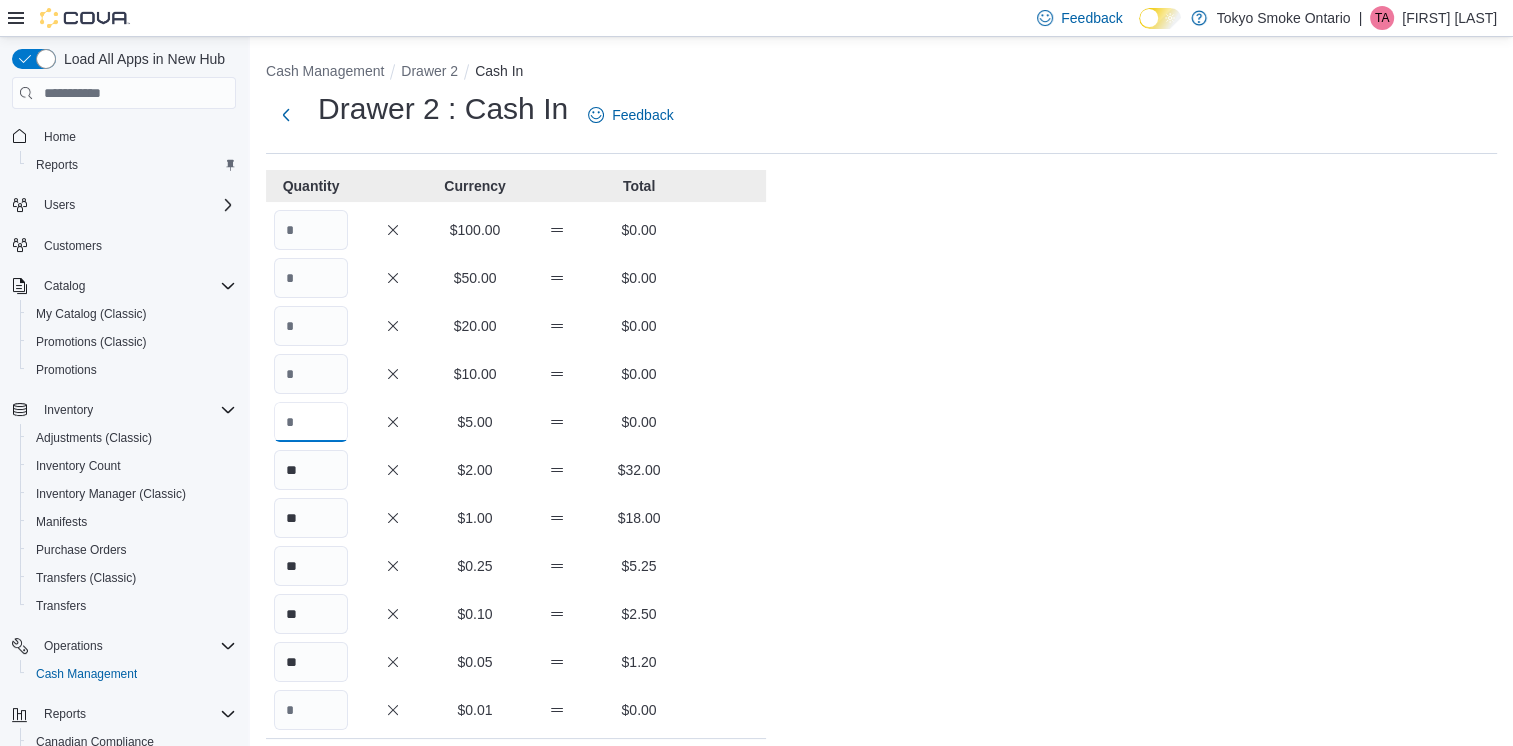 click at bounding box center [311, 422] 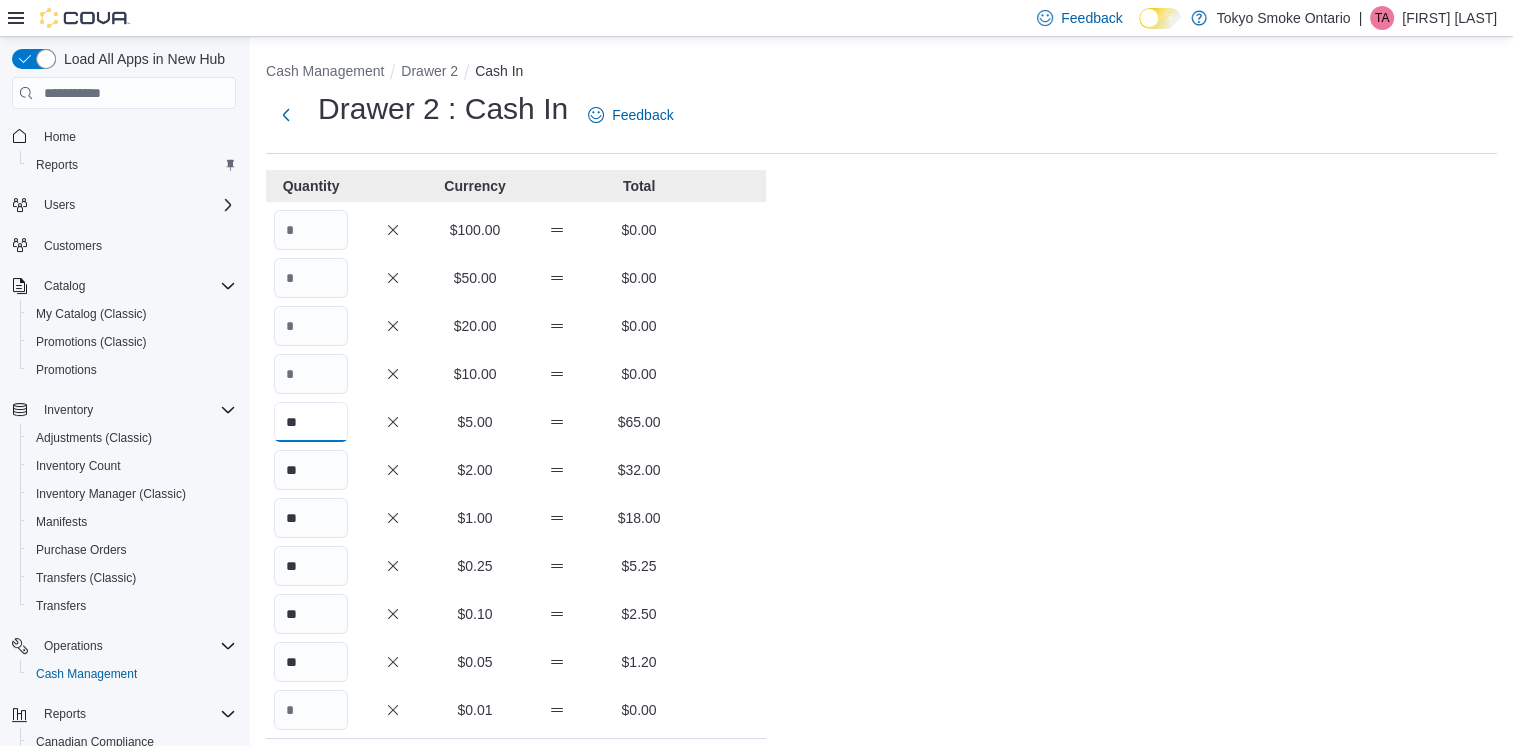 type on "**" 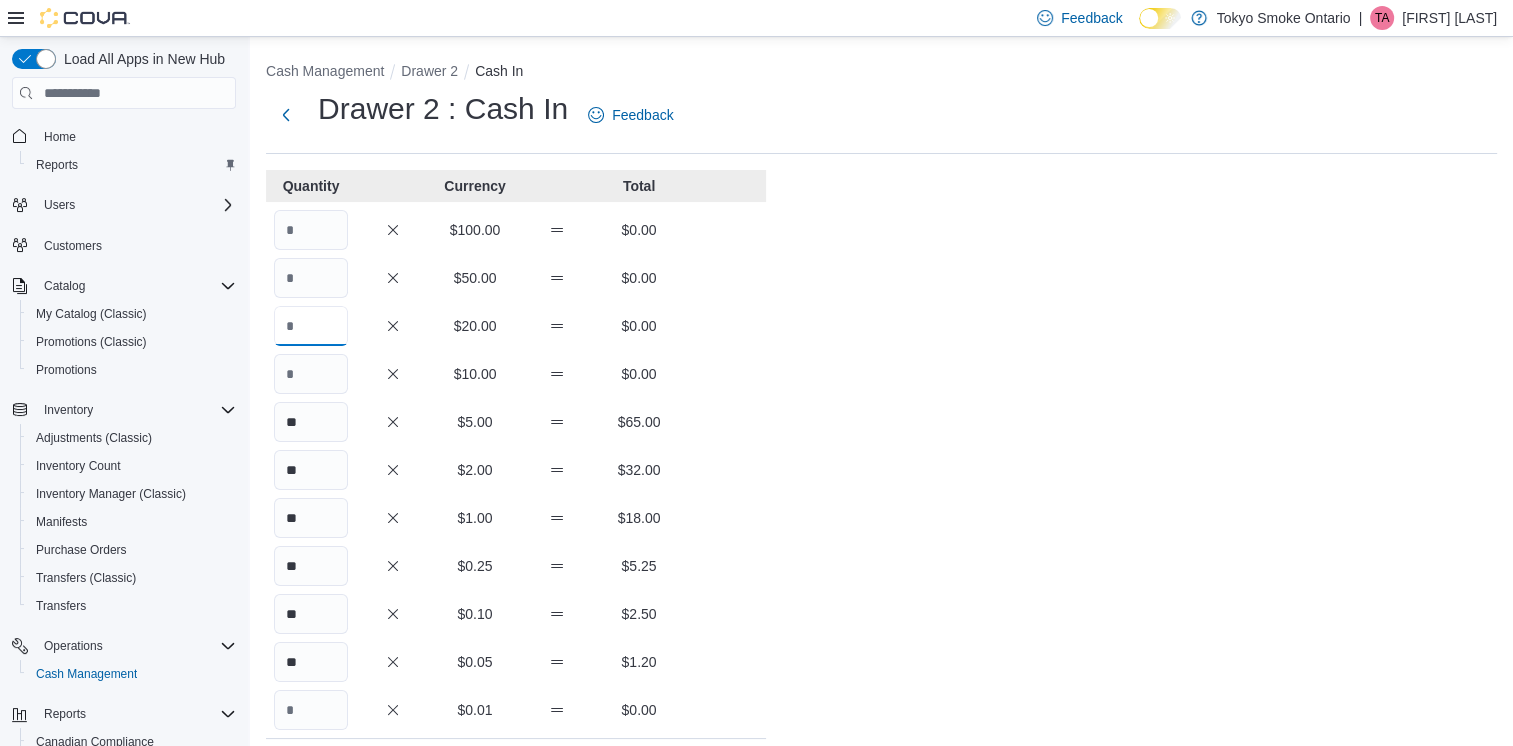 click at bounding box center (311, 326) 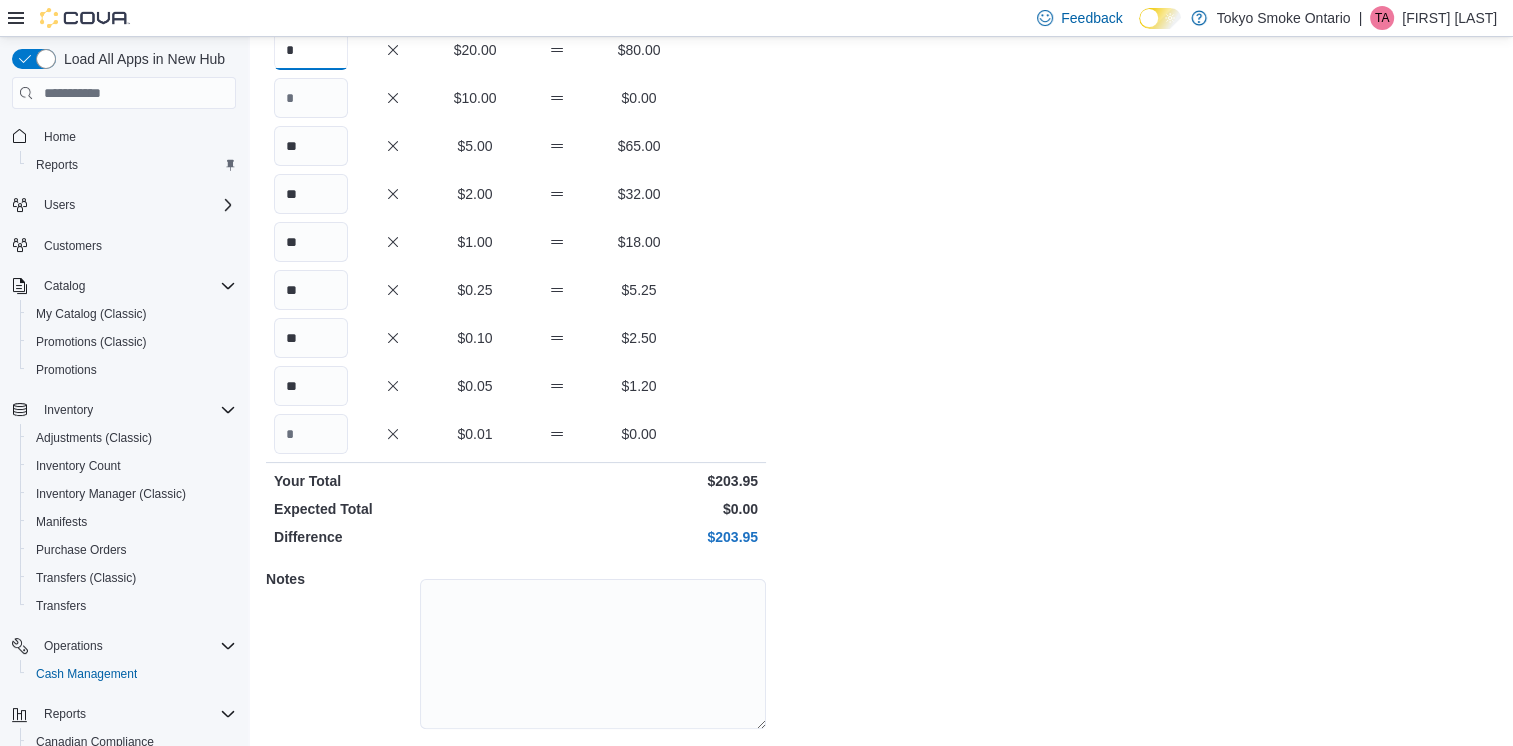 scroll, scrollTop: 334, scrollLeft: 0, axis: vertical 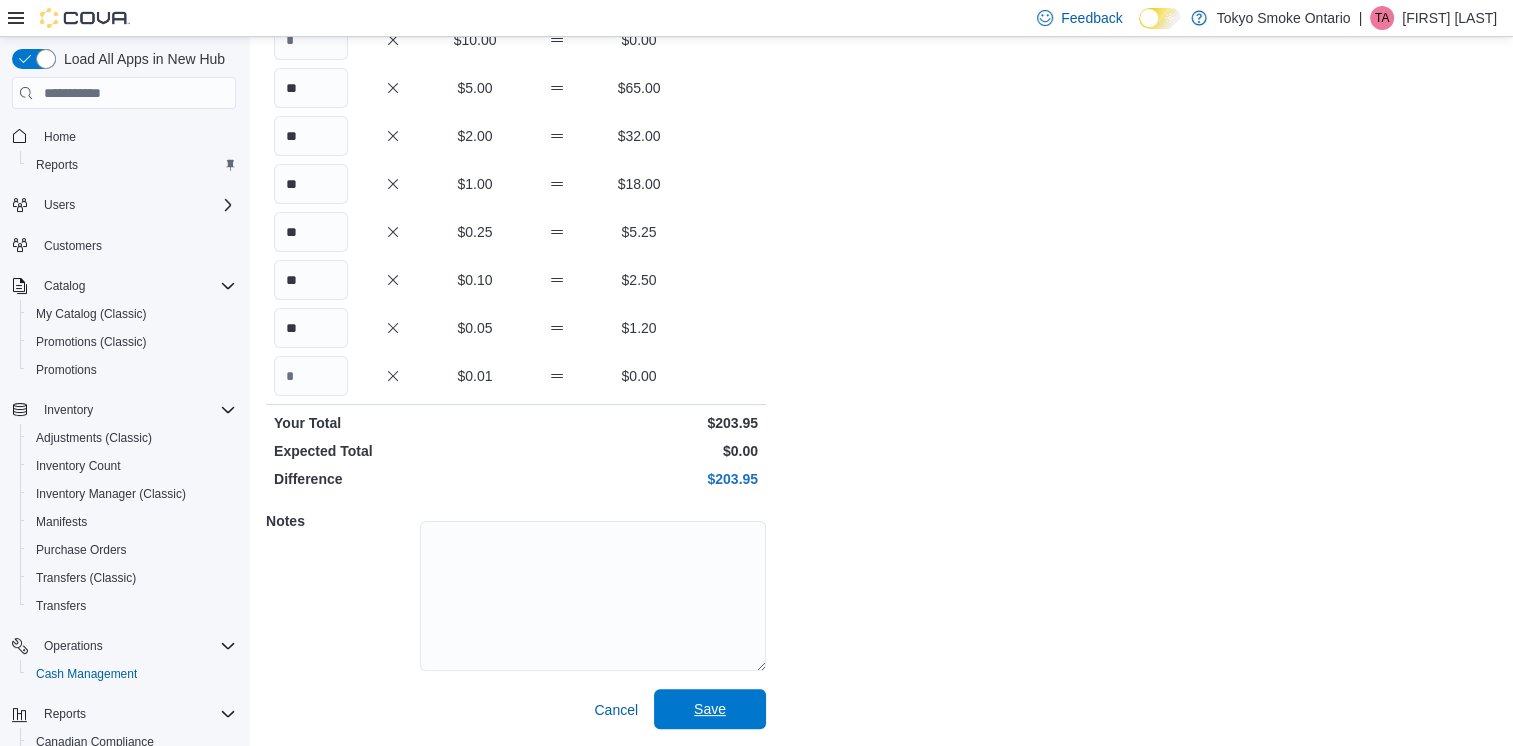 type on "*" 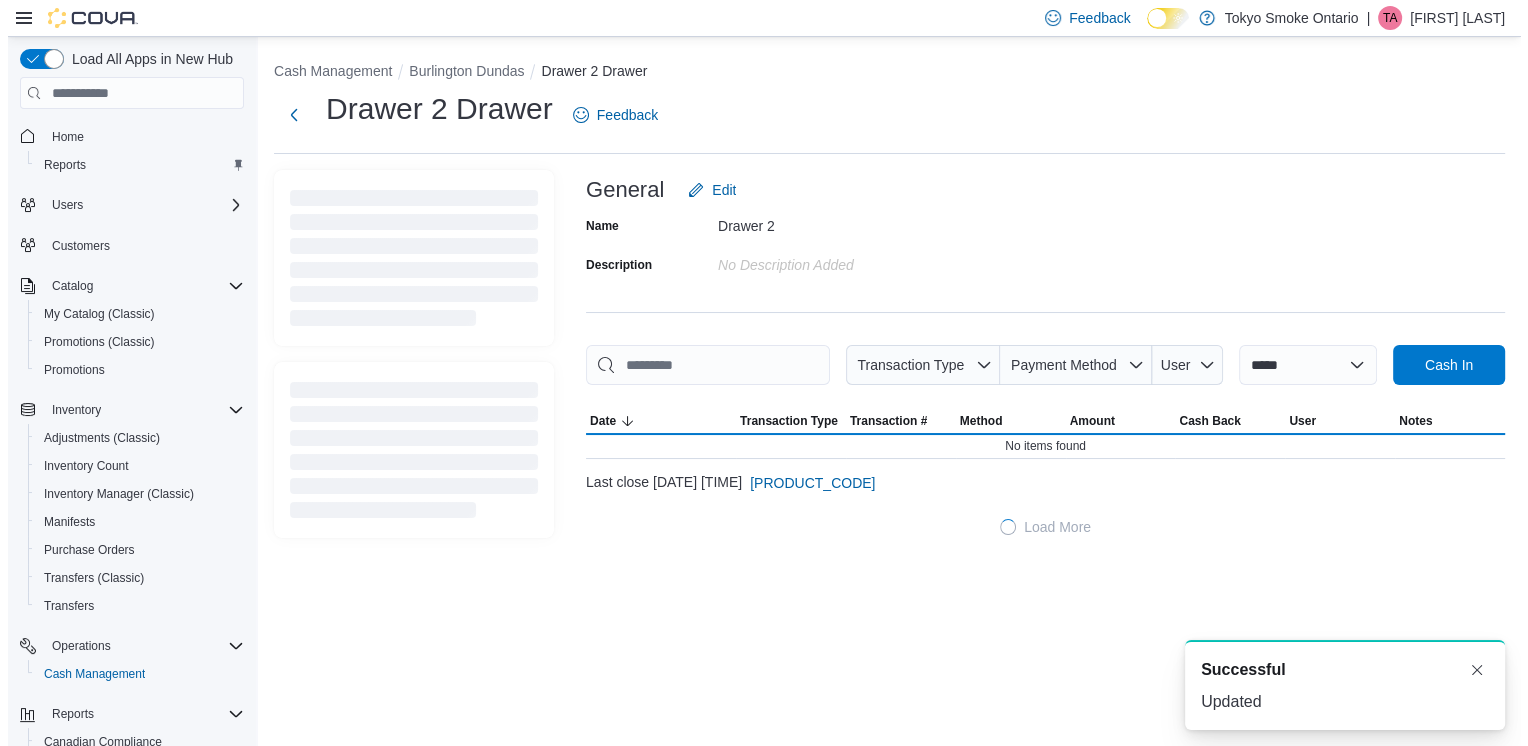 scroll, scrollTop: 0, scrollLeft: 0, axis: both 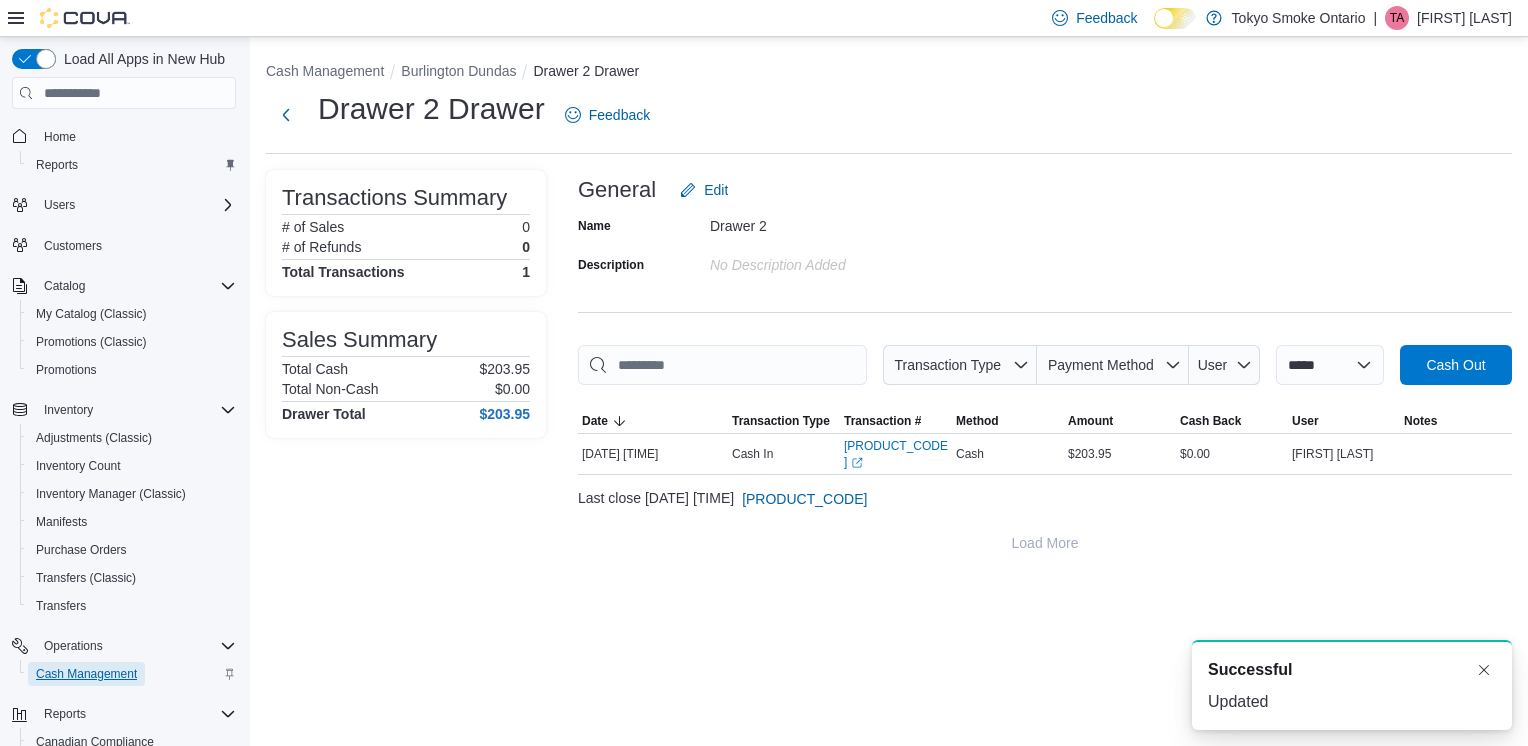 click on "Cash Management" at bounding box center (86, 674) 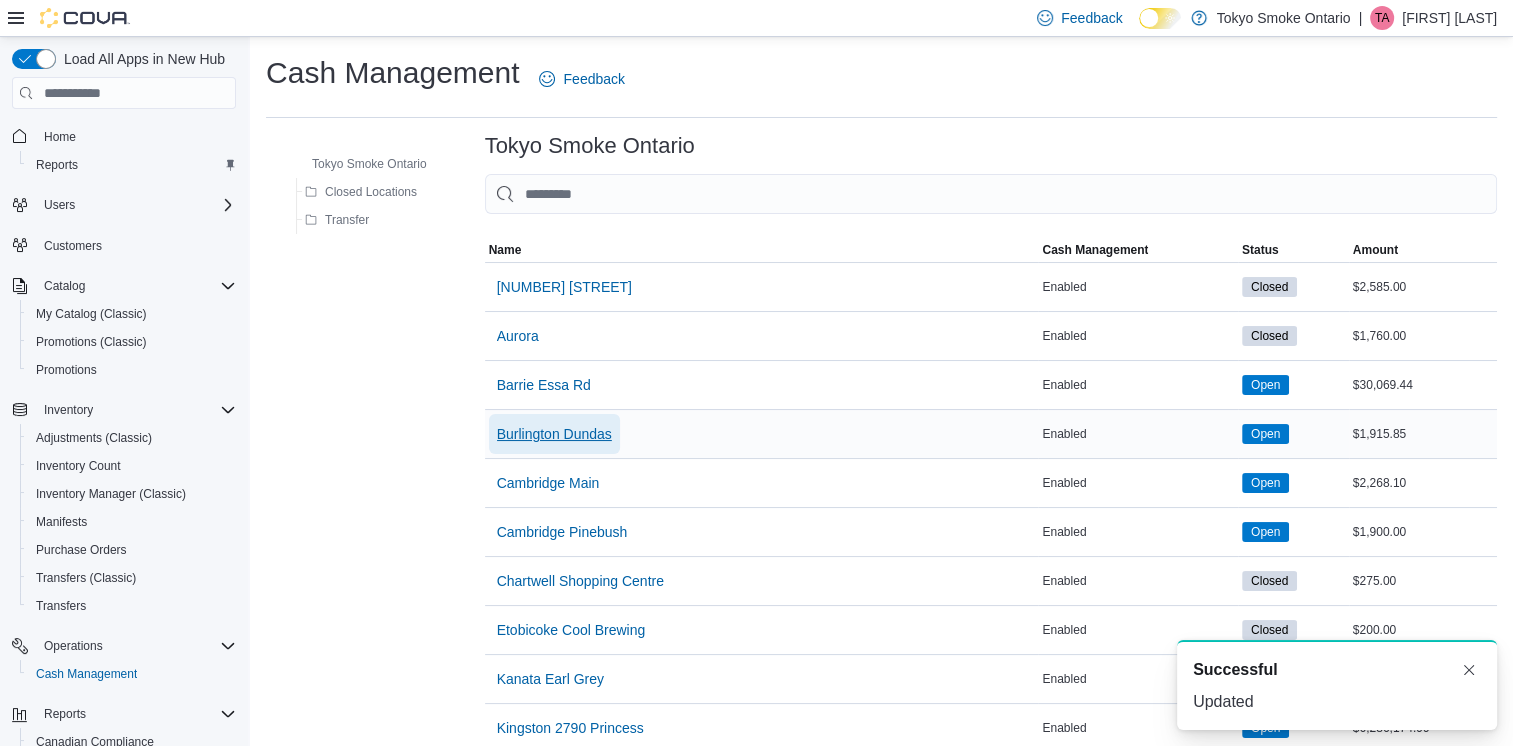 click on "Burlington Dundas" at bounding box center (554, 434) 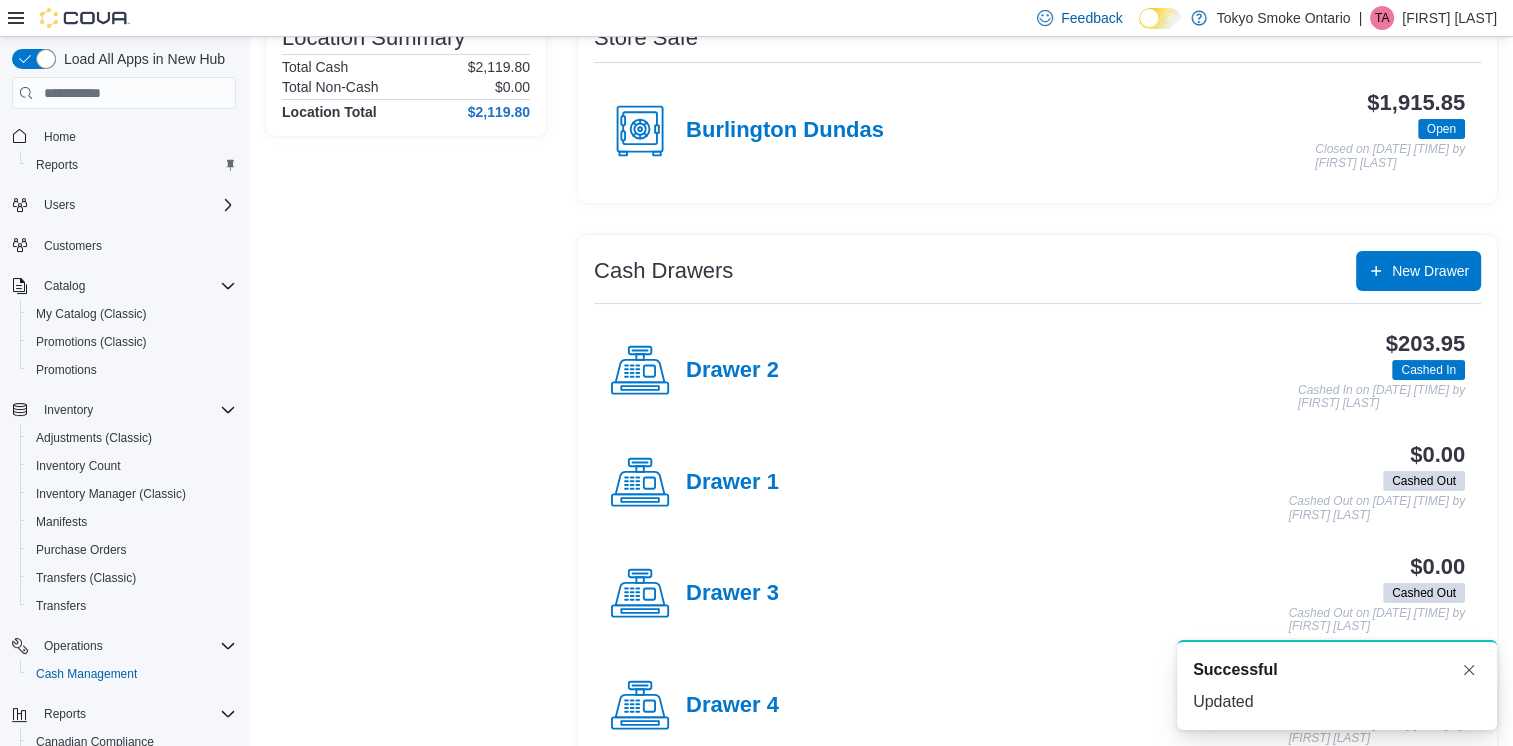 scroll, scrollTop: 348, scrollLeft: 0, axis: vertical 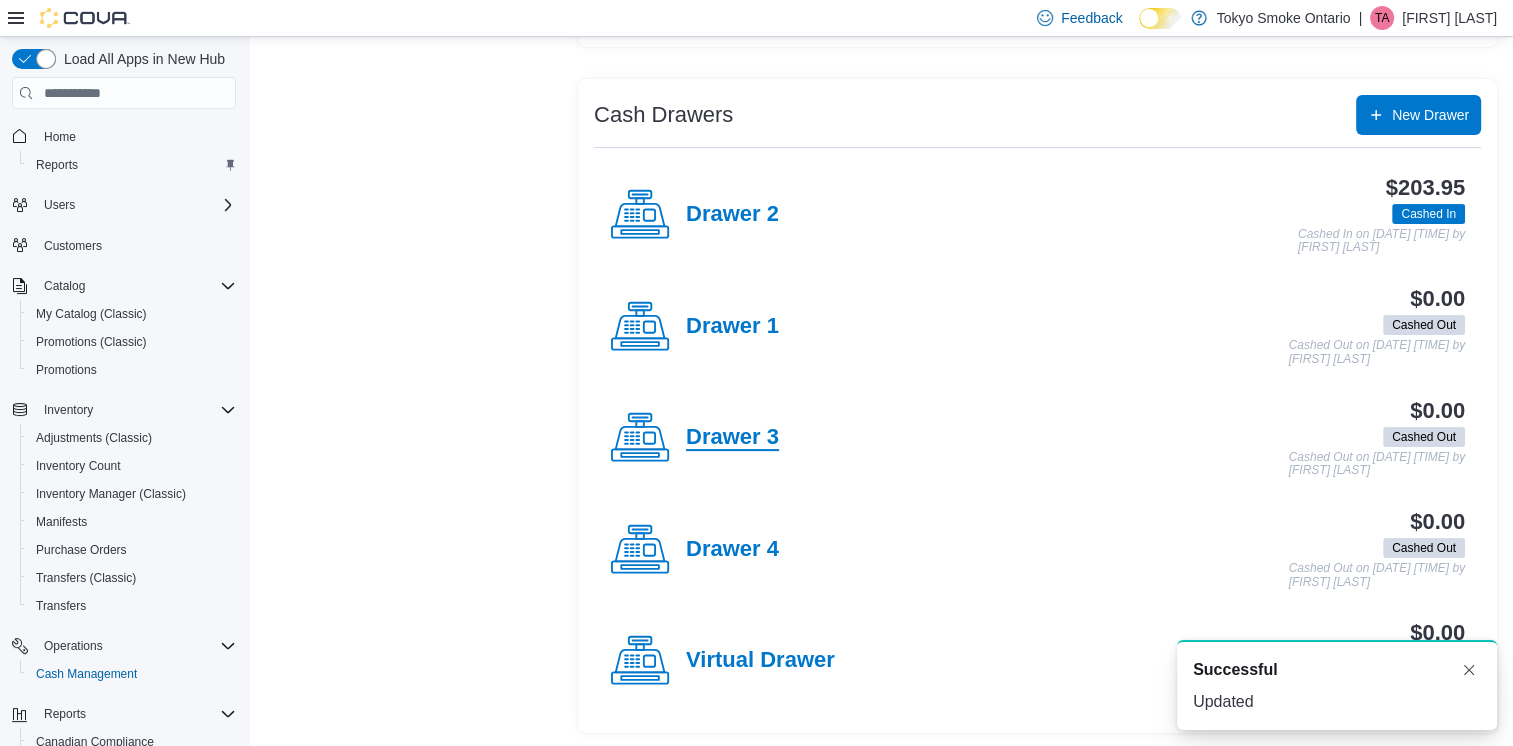 click on "Drawer 3" at bounding box center (732, 438) 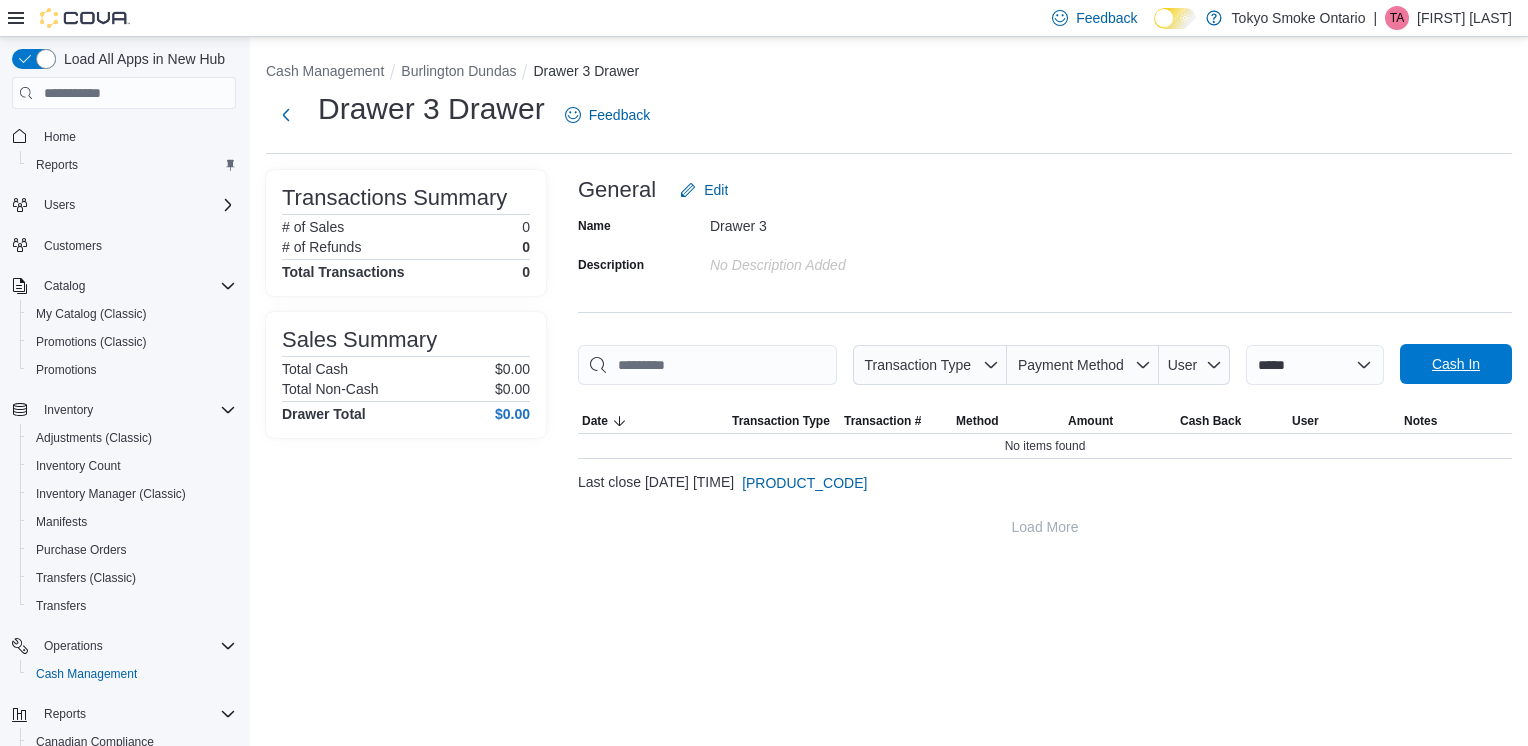 click on "Cash In" at bounding box center (1456, 364) 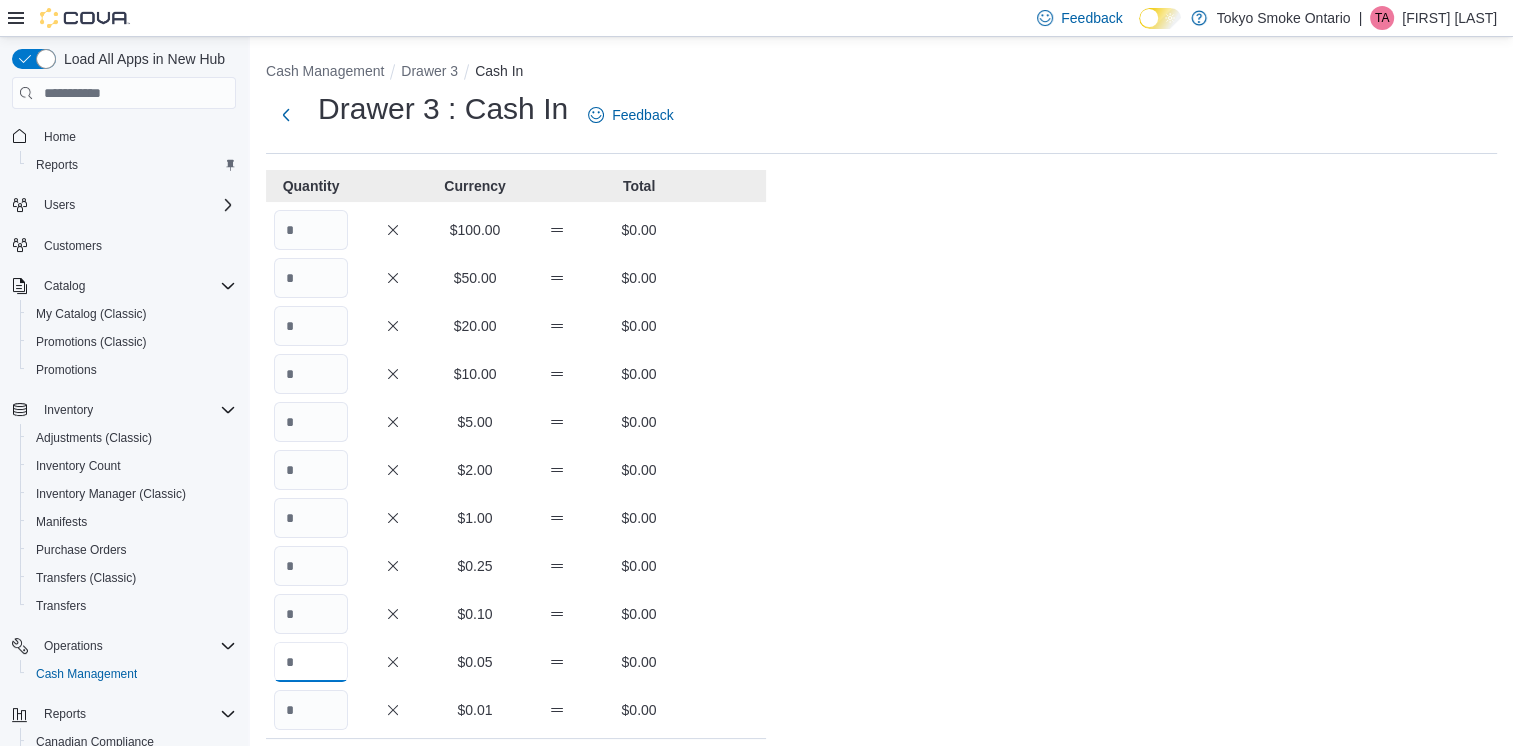 click at bounding box center [311, 662] 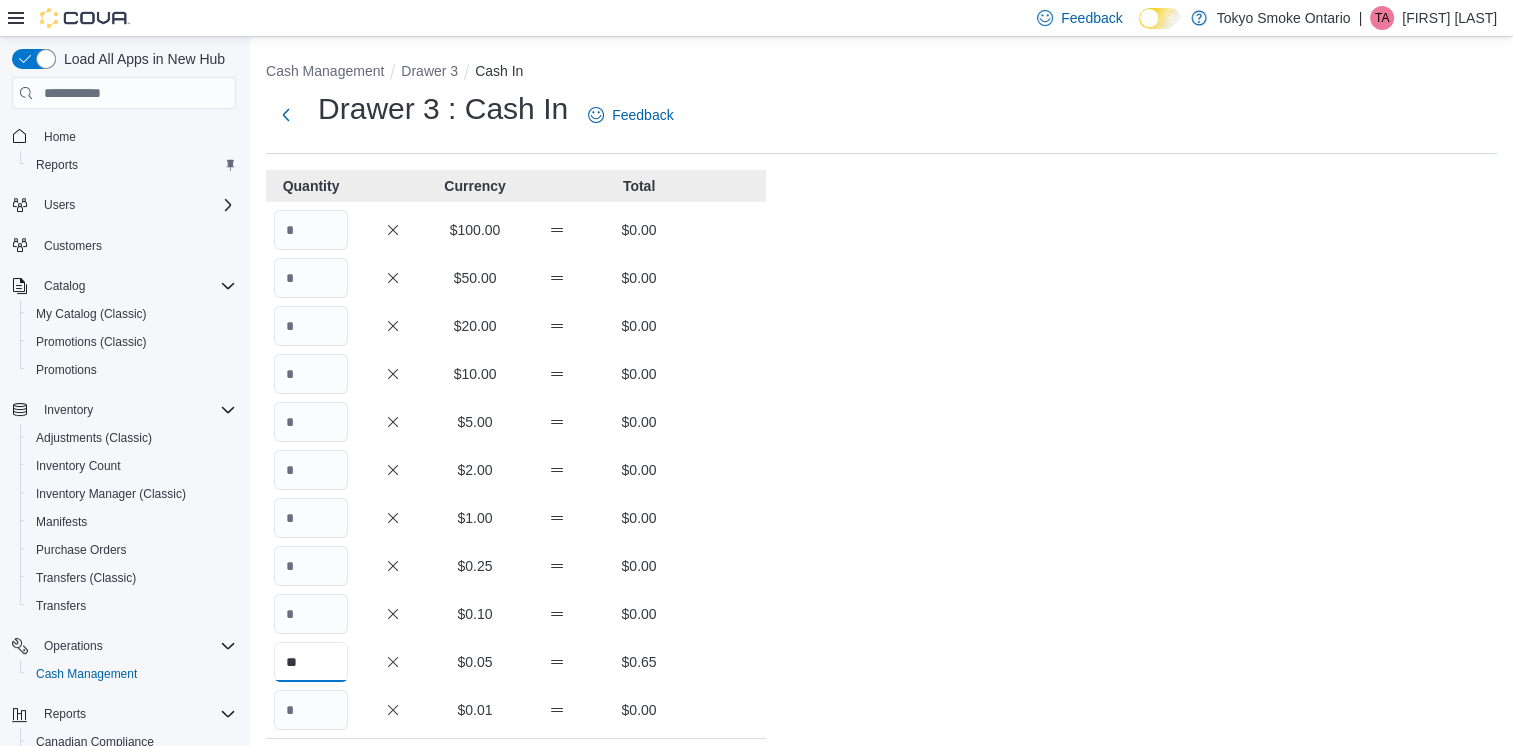 type on "**" 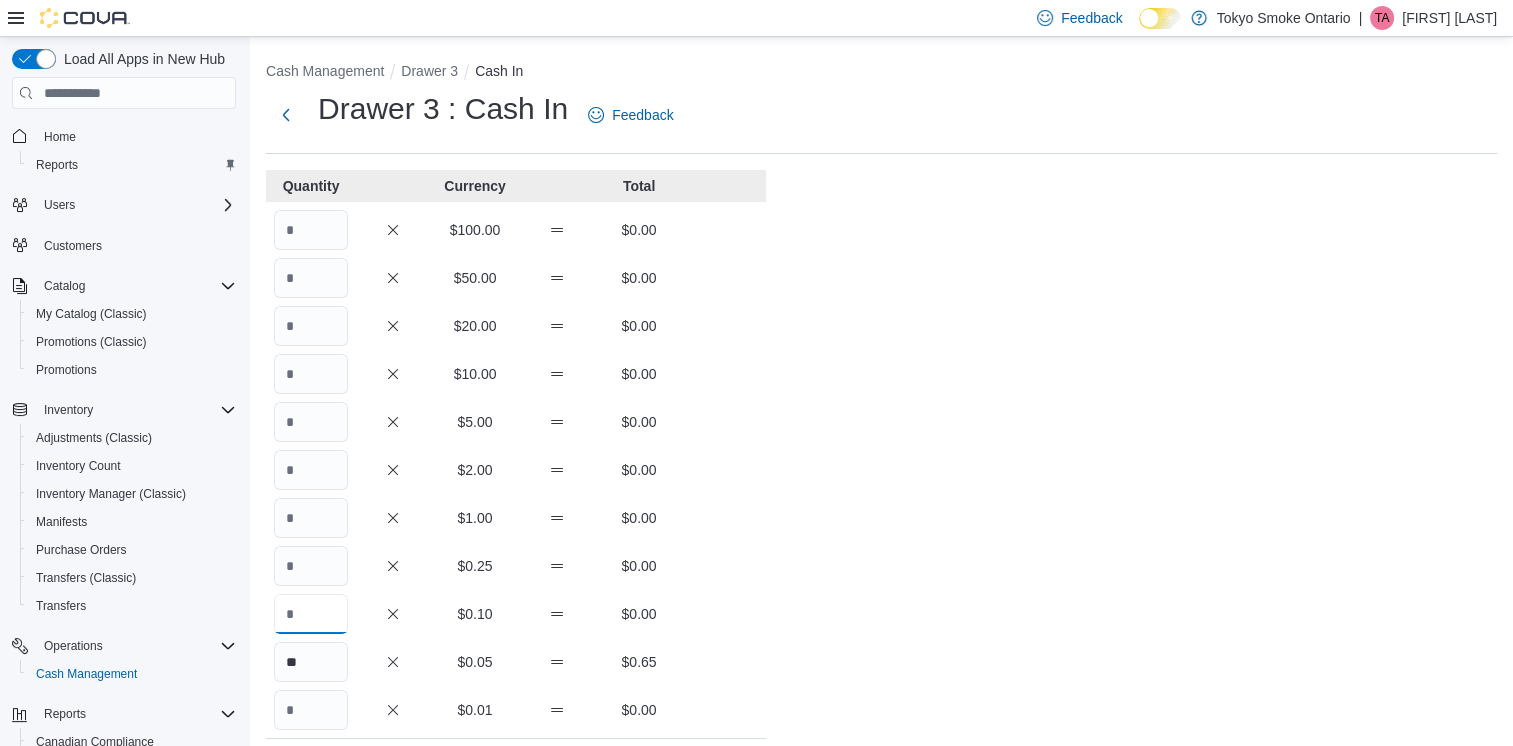 click at bounding box center (311, 614) 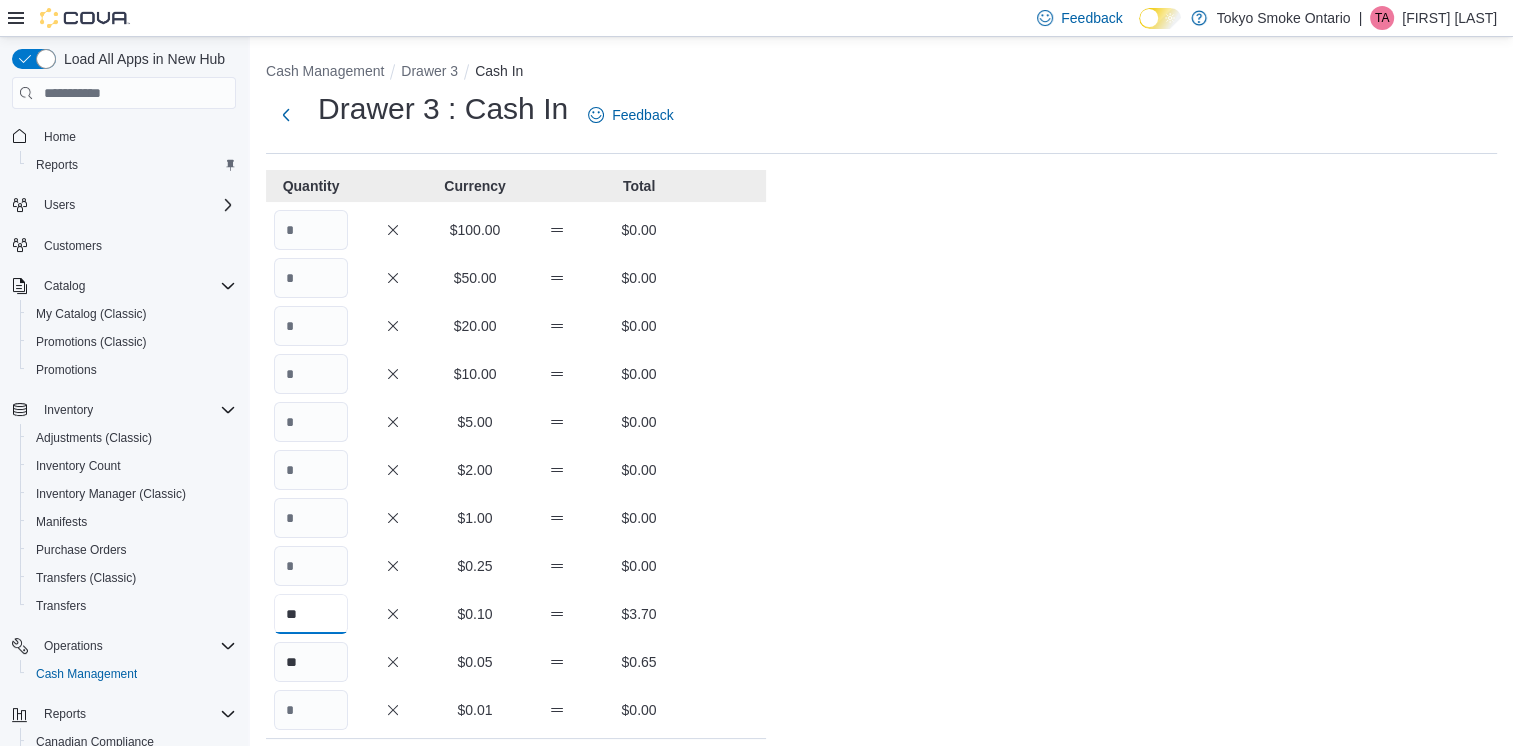 type on "**" 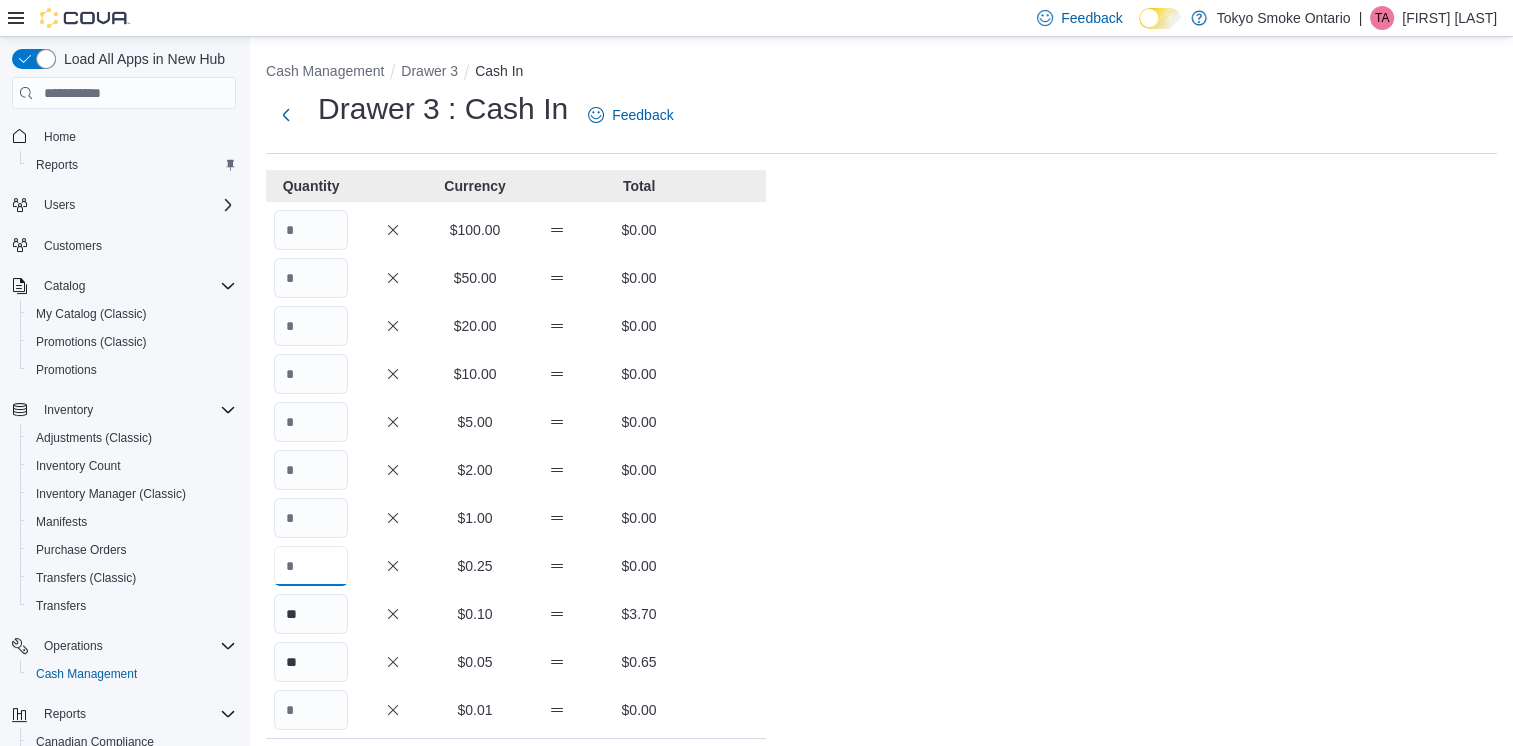 click at bounding box center (311, 566) 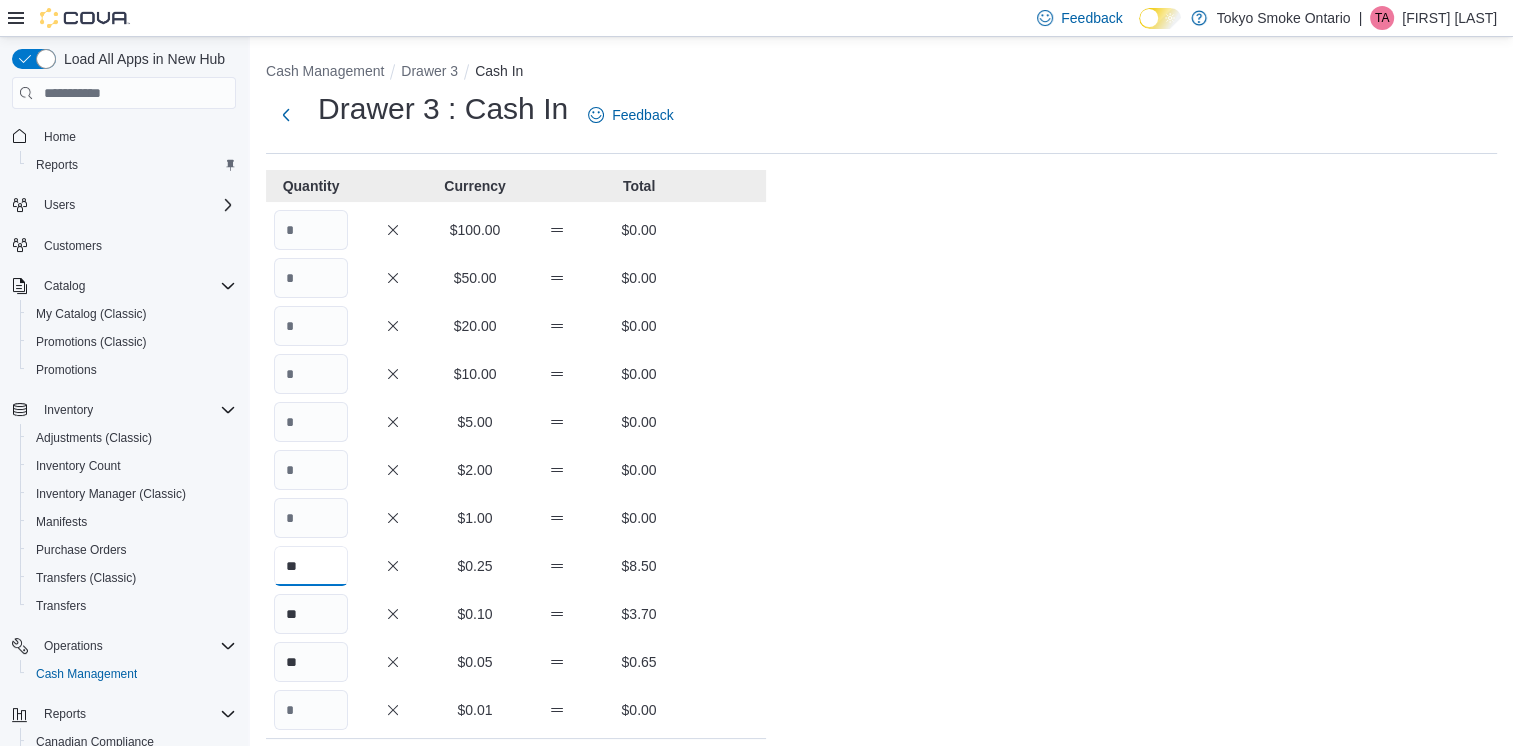 type on "**" 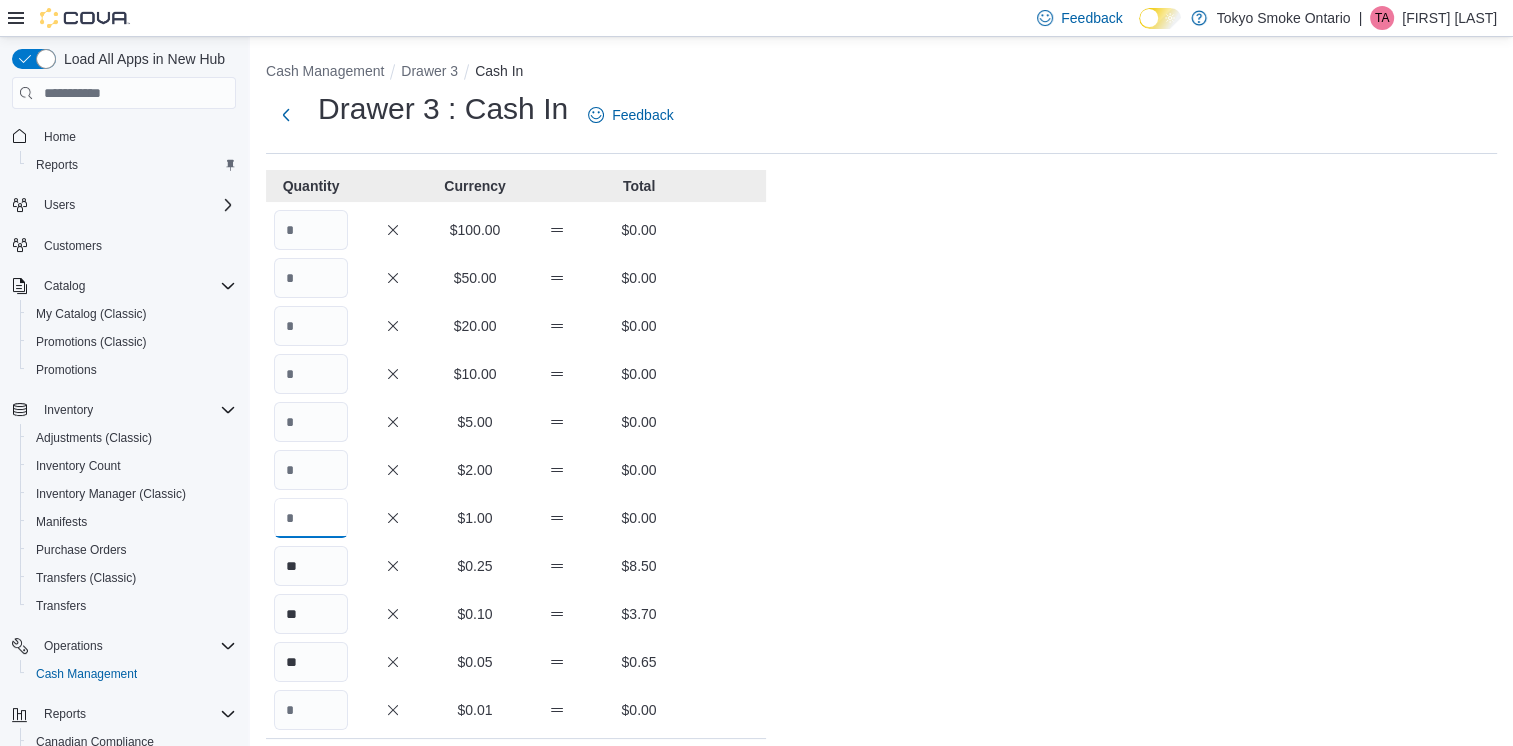 click at bounding box center (311, 518) 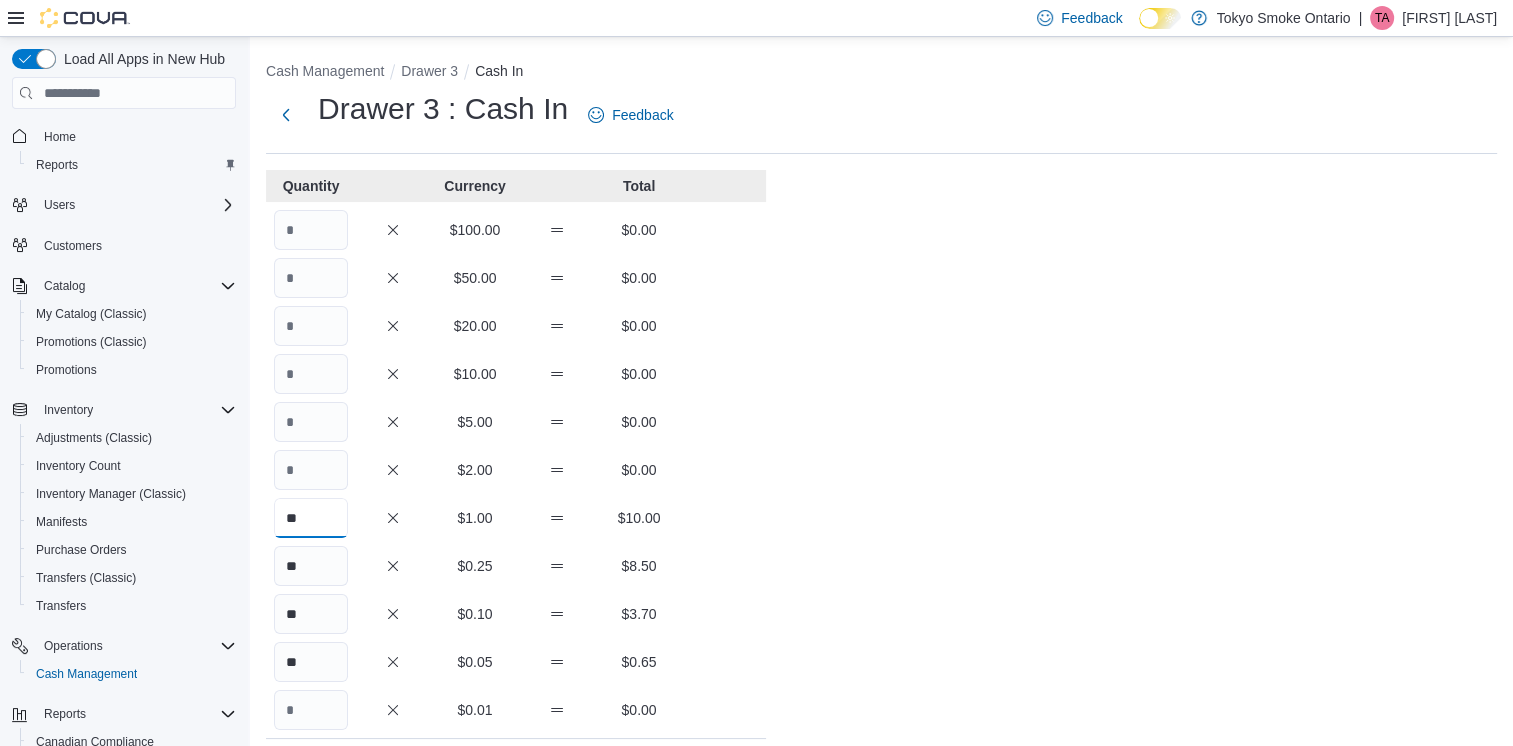 type on "**" 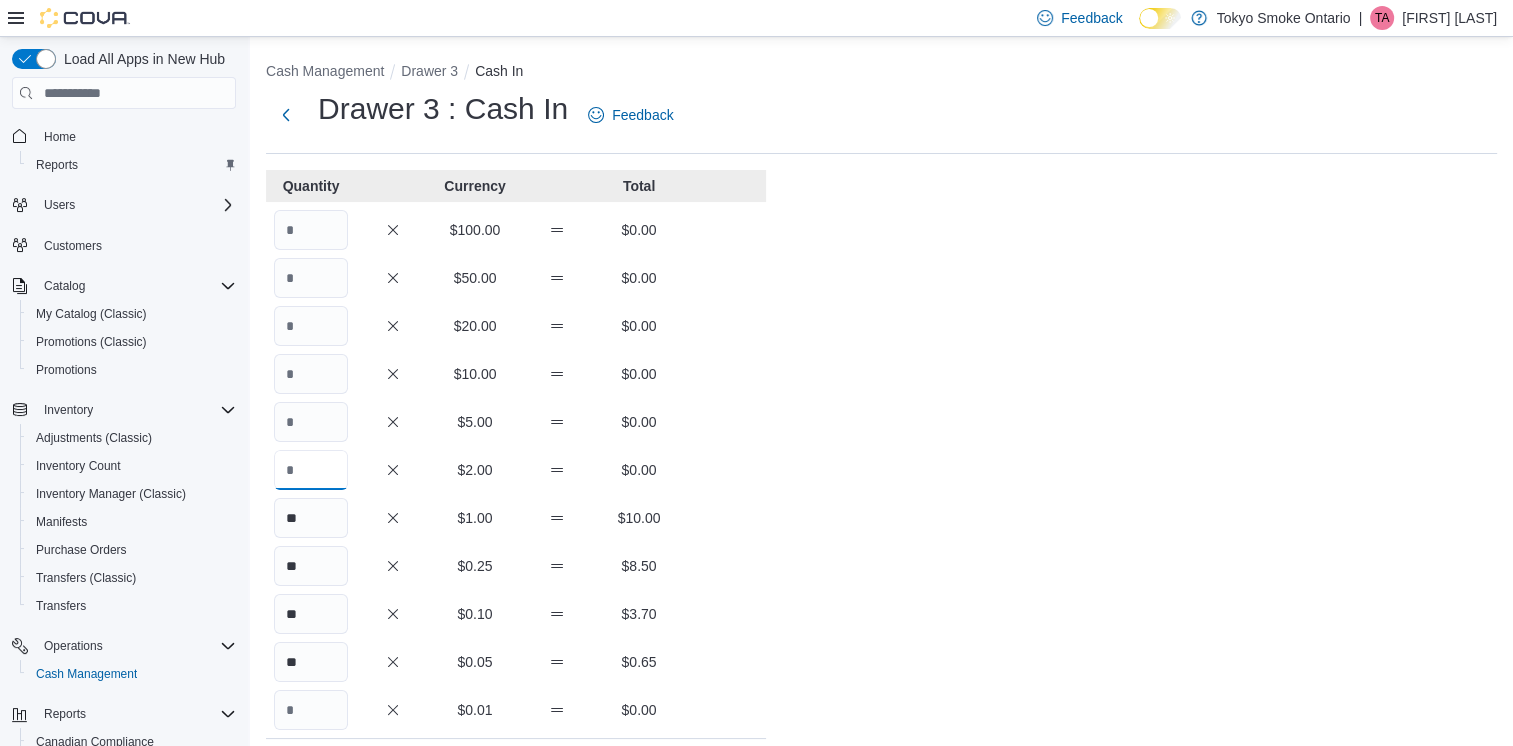 click at bounding box center (311, 470) 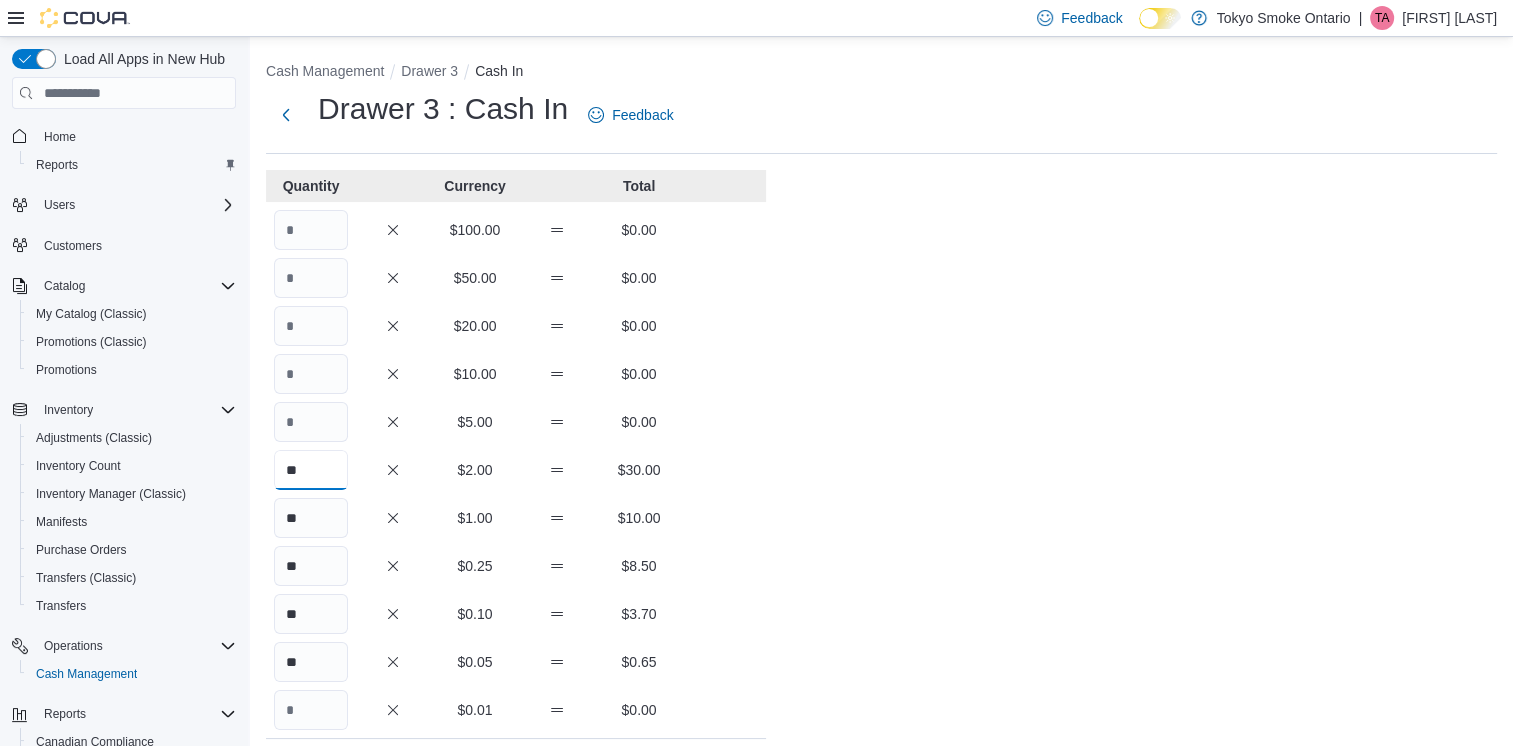 type on "**" 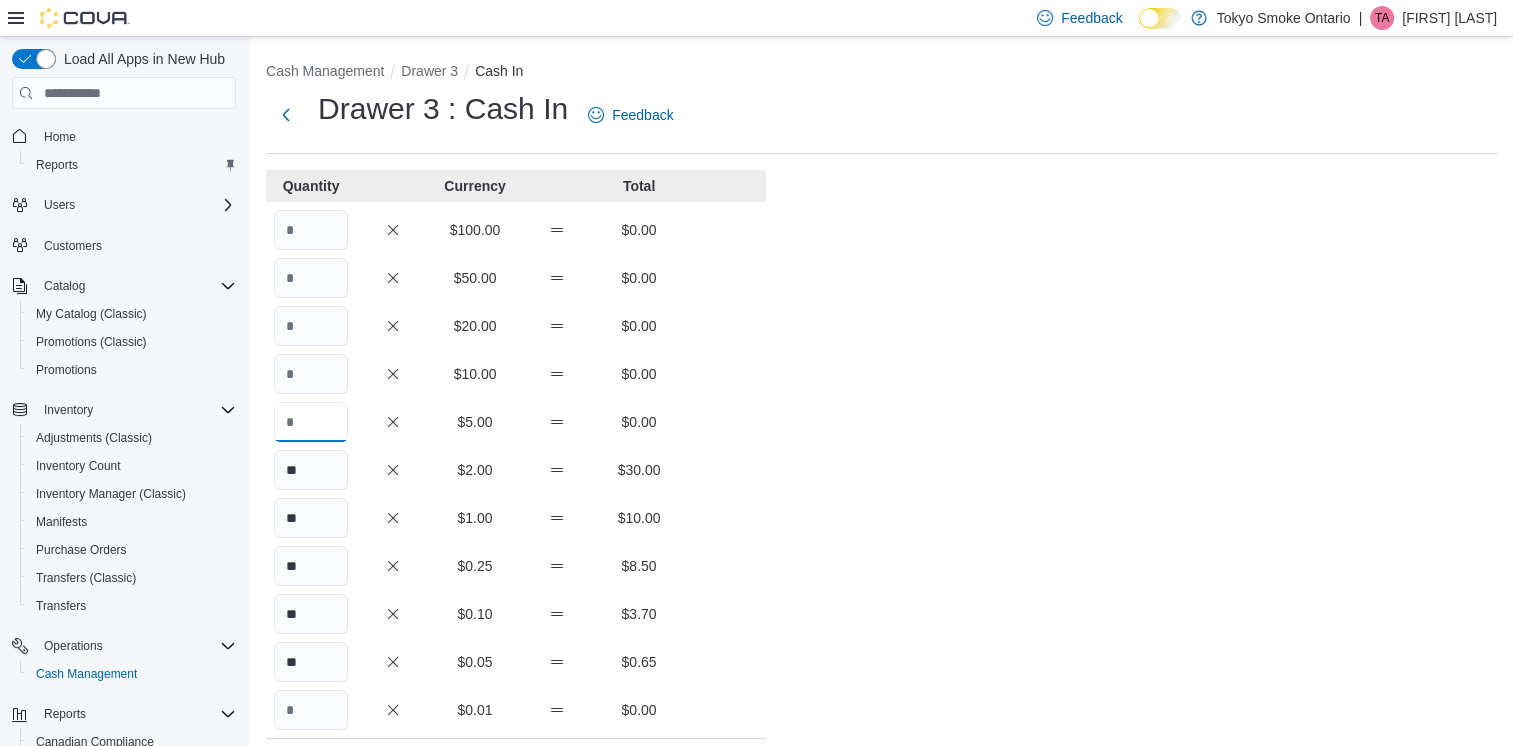 click at bounding box center (311, 422) 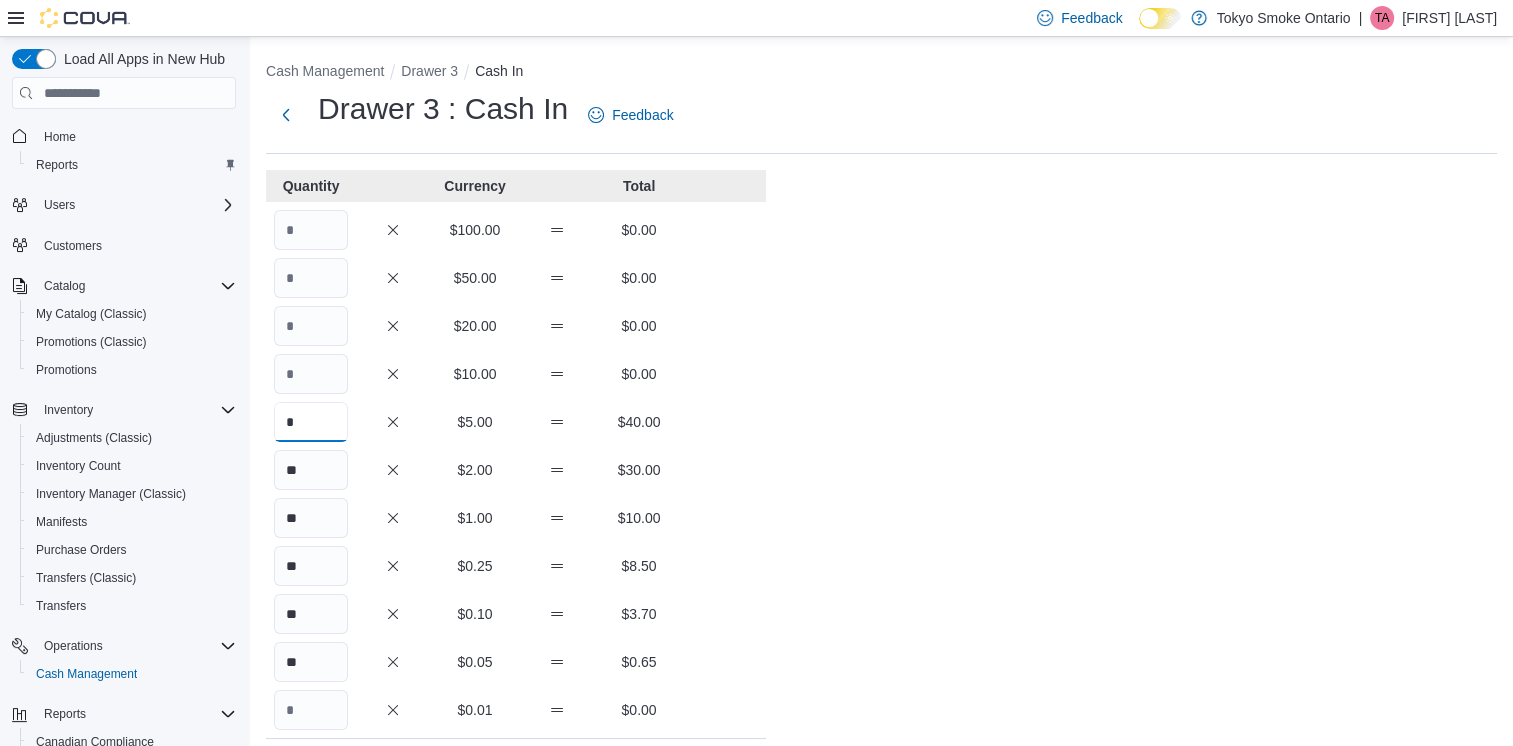 type on "*" 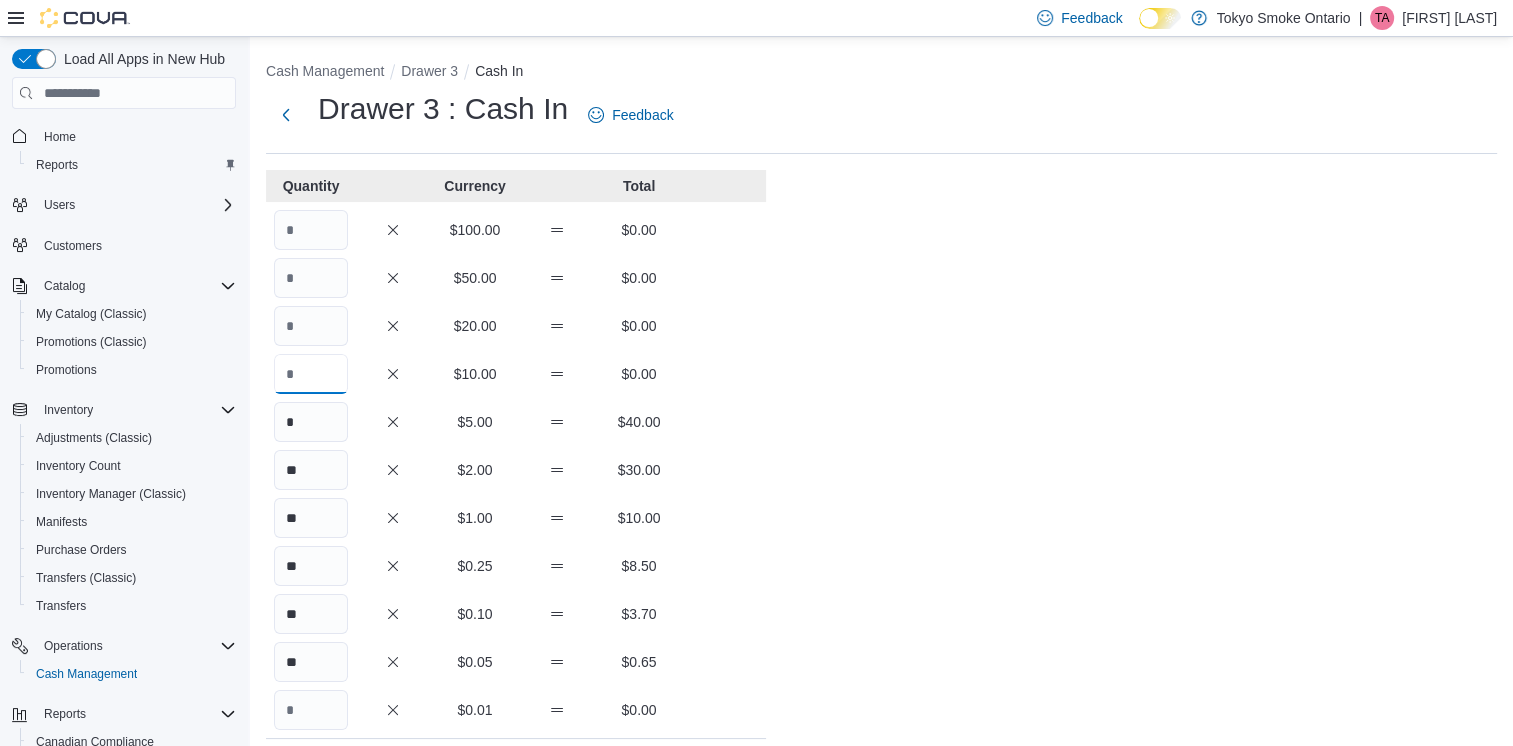click at bounding box center [311, 374] 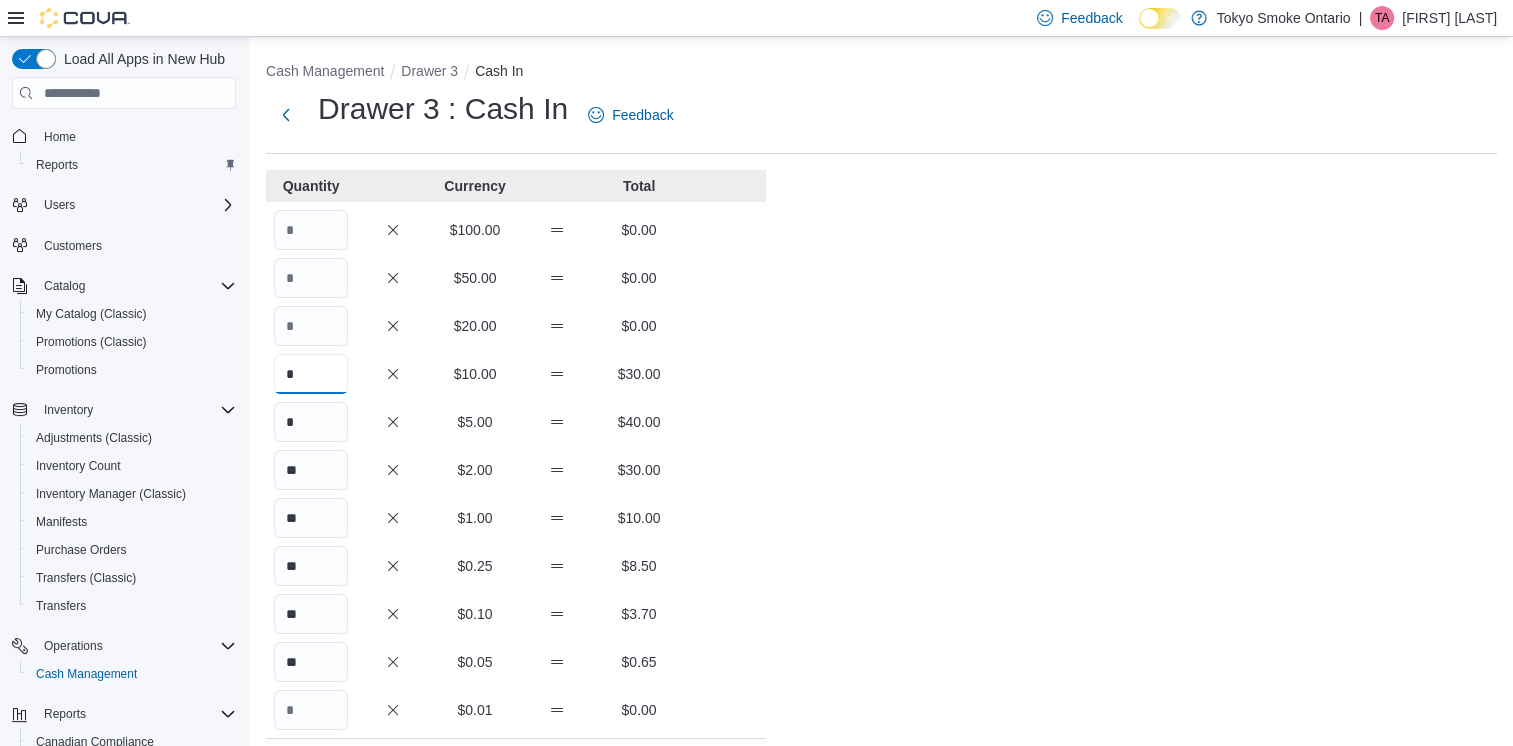 type on "*" 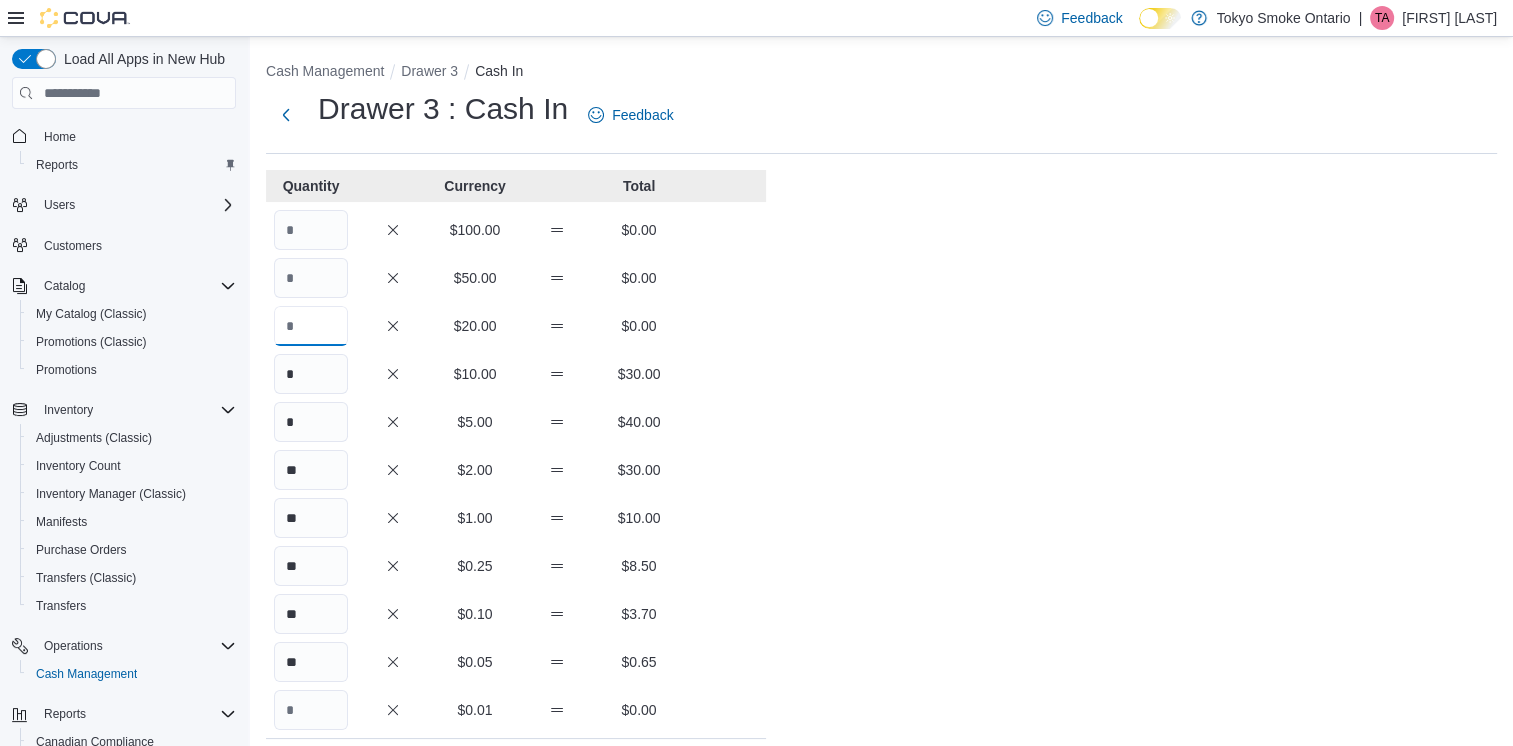 click at bounding box center (311, 326) 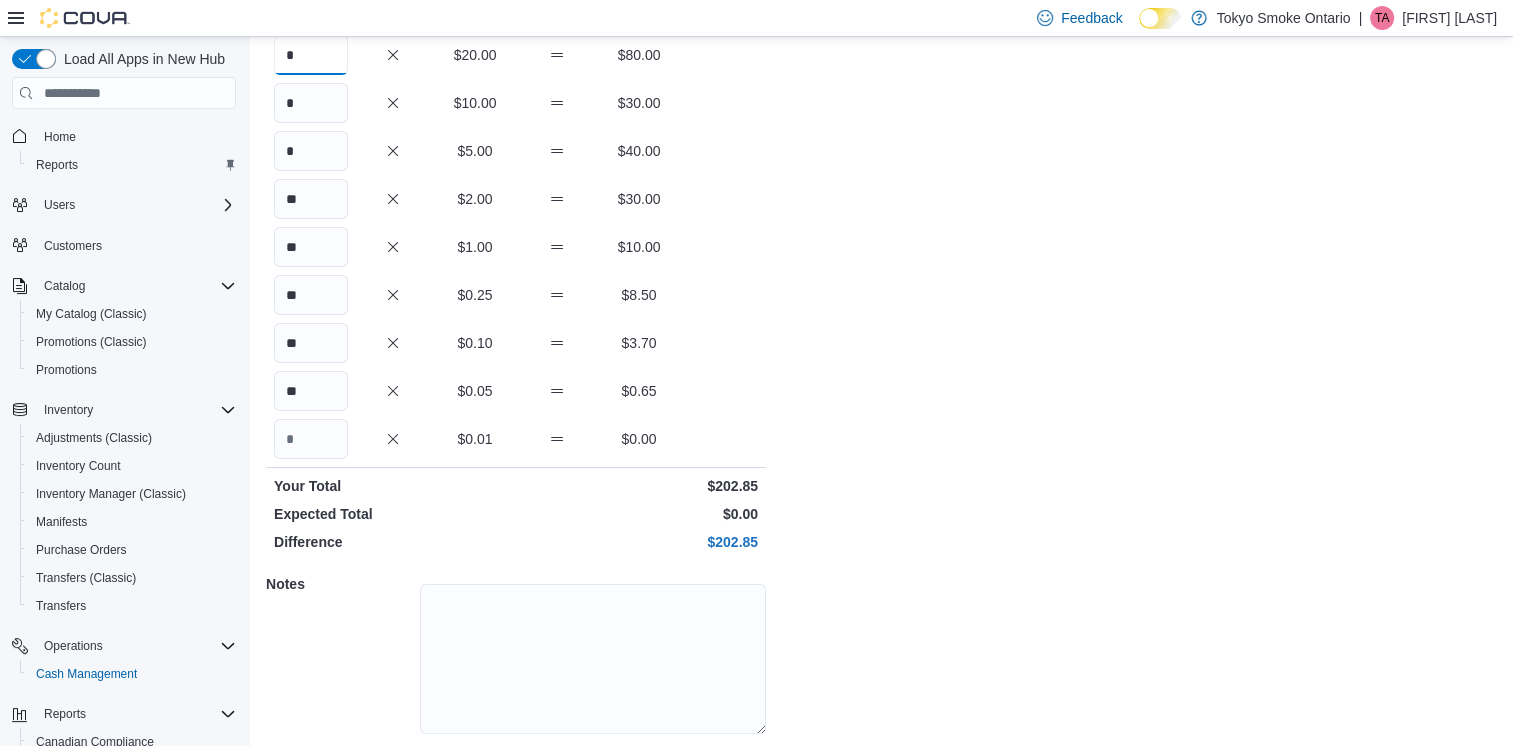 scroll, scrollTop: 300, scrollLeft: 0, axis: vertical 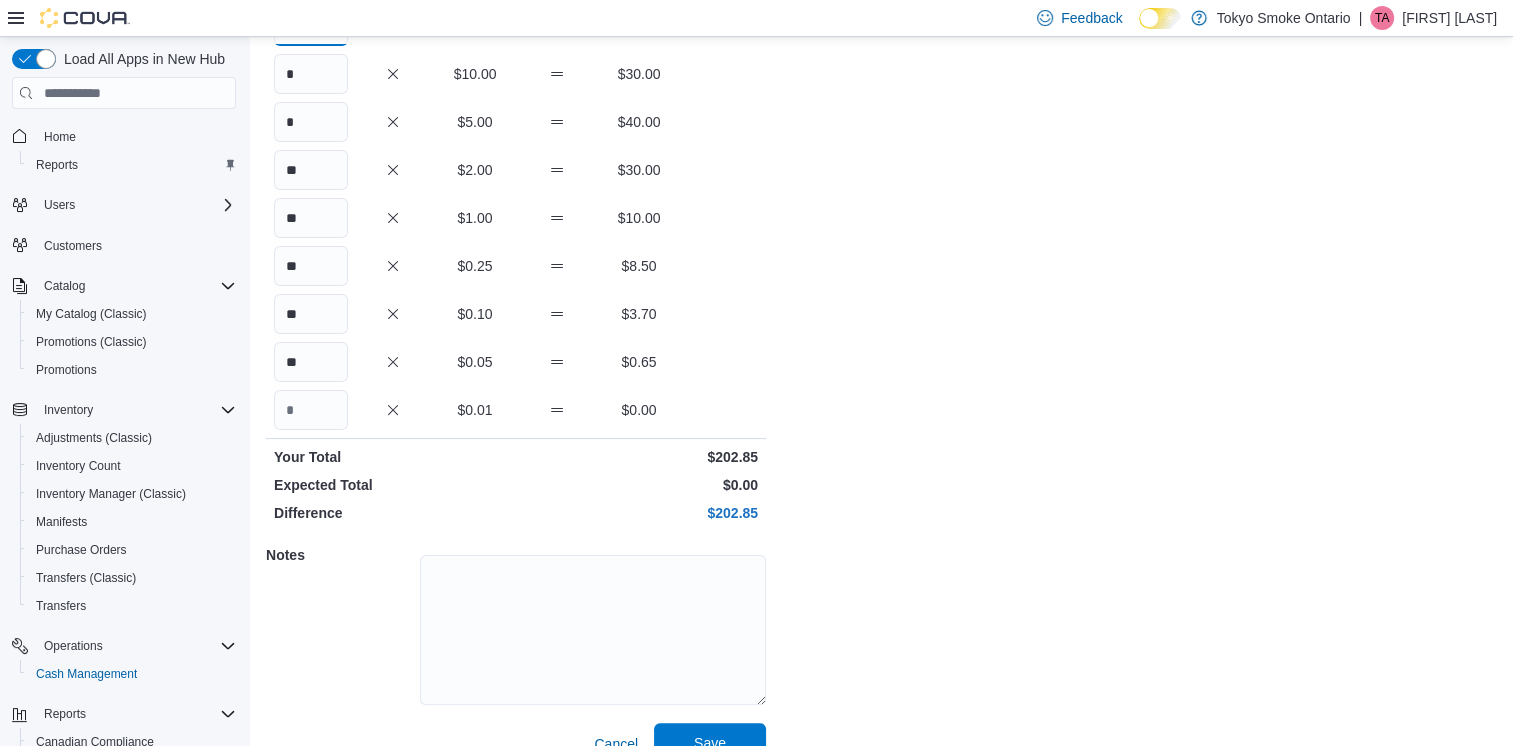 type on "*" 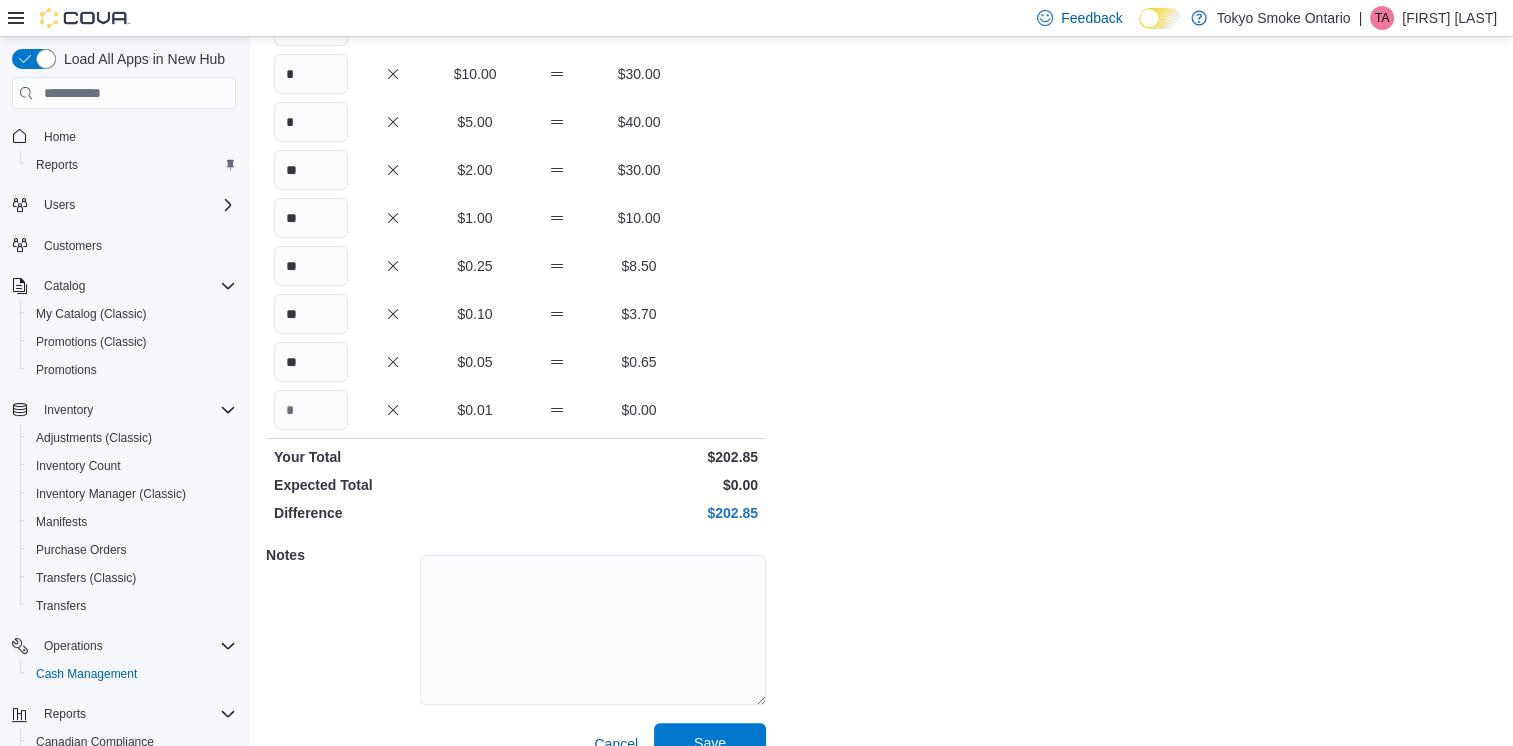 click on "Save" at bounding box center (710, 743) 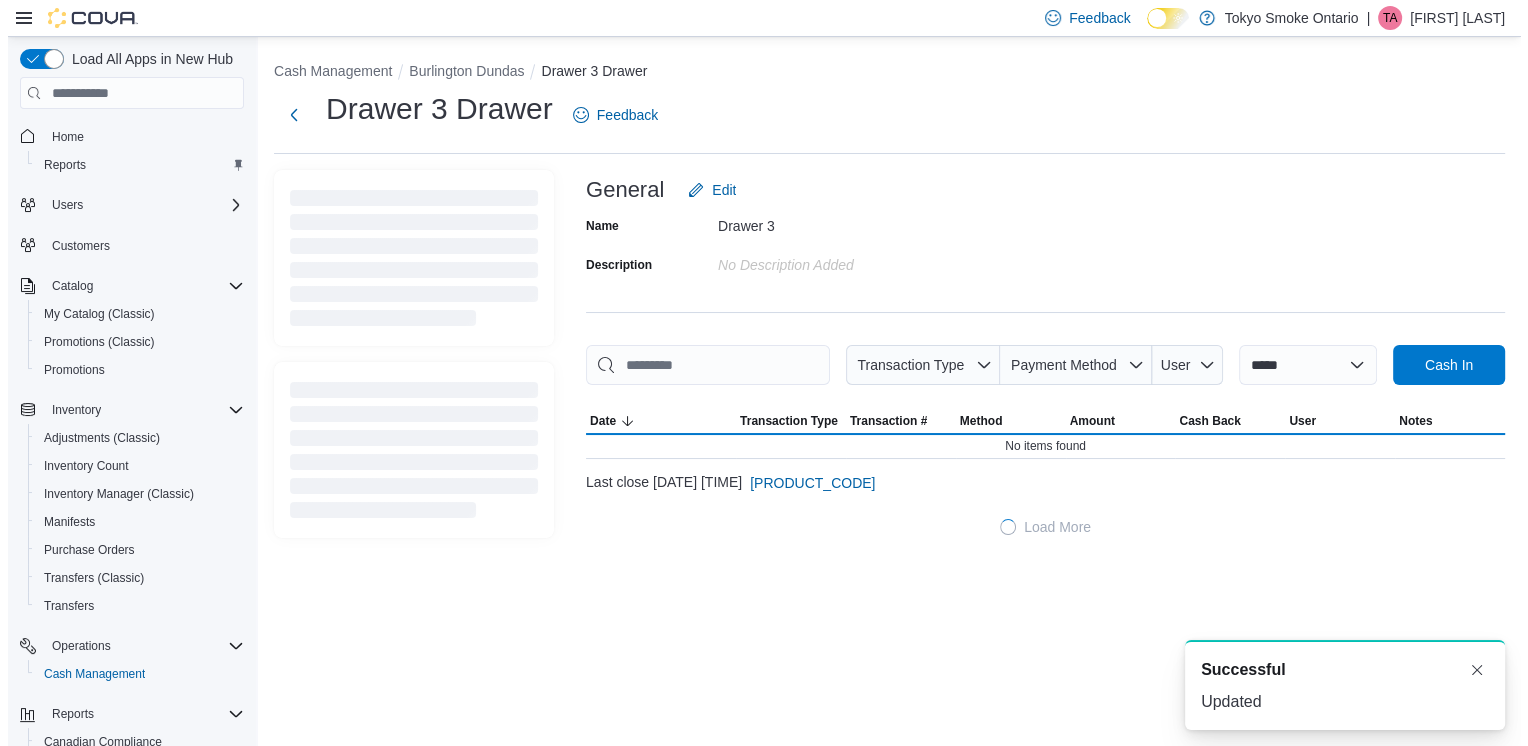 scroll, scrollTop: 0, scrollLeft: 0, axis: both 